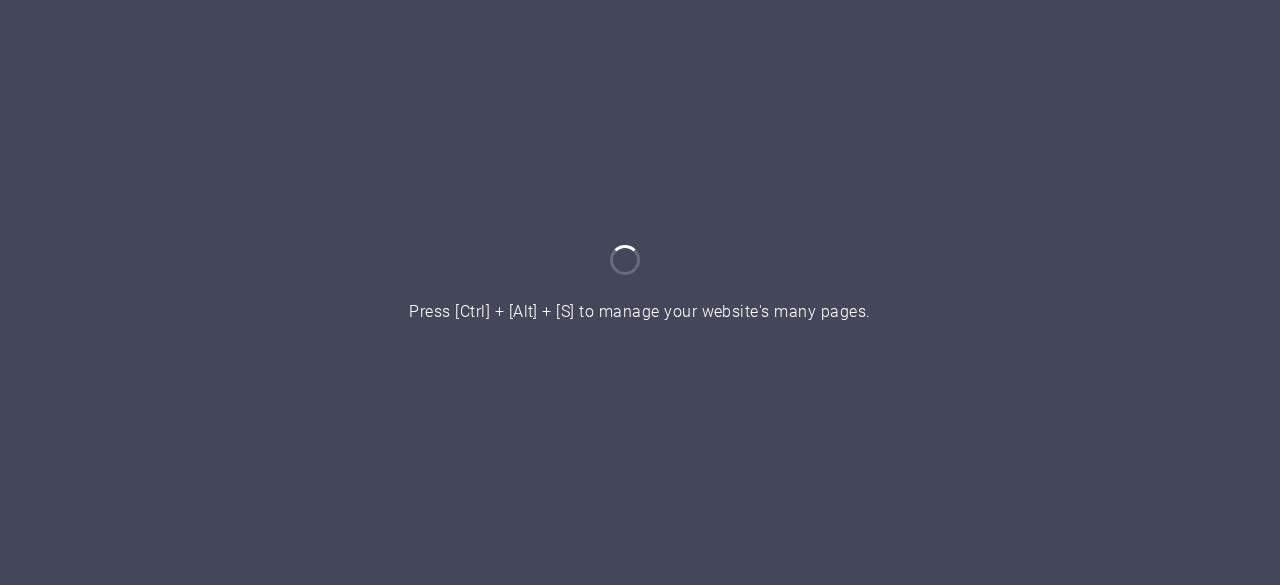 scroll, scrollTop: 0, scrollLeft: 0, axis: both 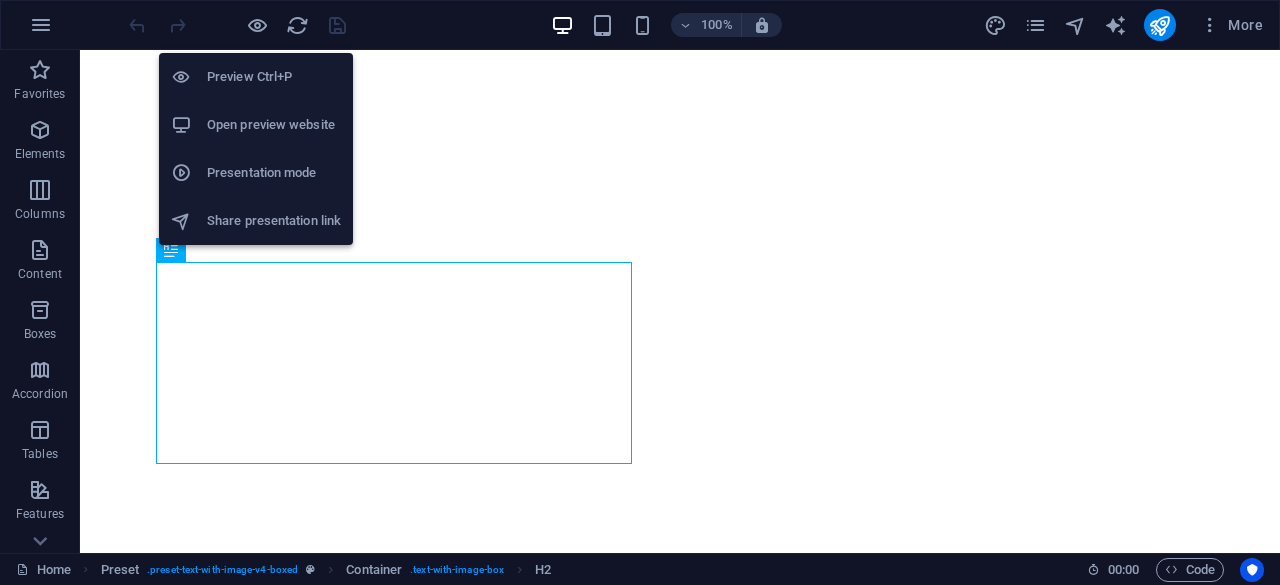 click on "Open preview website" at bounding box center [274, 125] 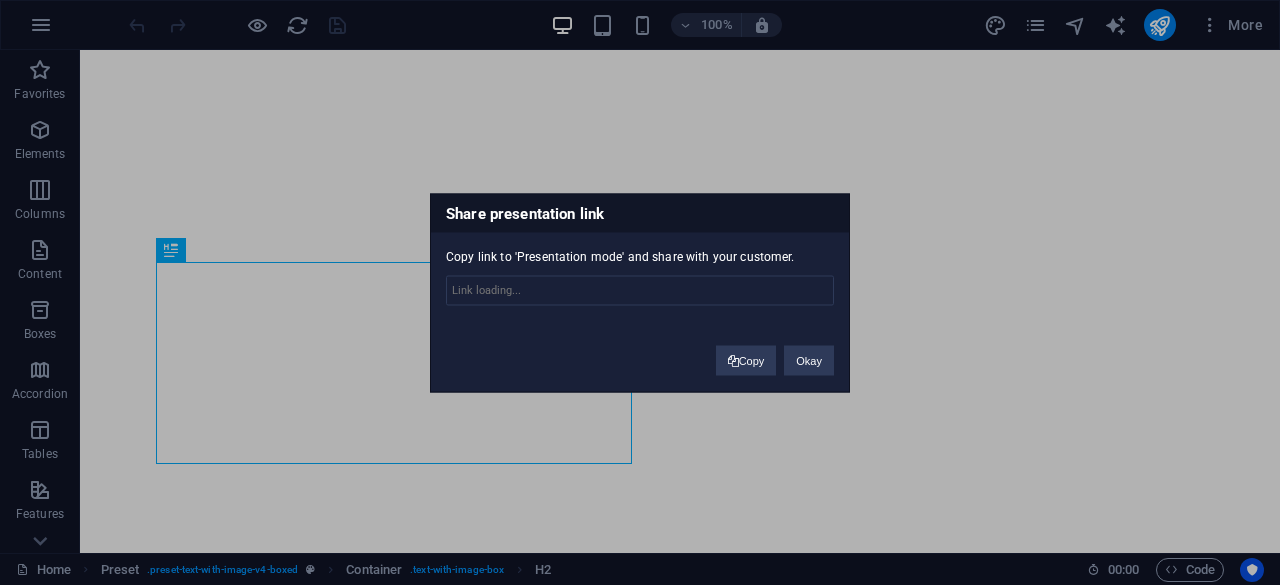 type on "https://cms.sitehub.io/presentation/2019903/a255840f5e0b496716453a9b59183b393f87f8a1a86c8dbf8f0c164bf4d9e9cf" 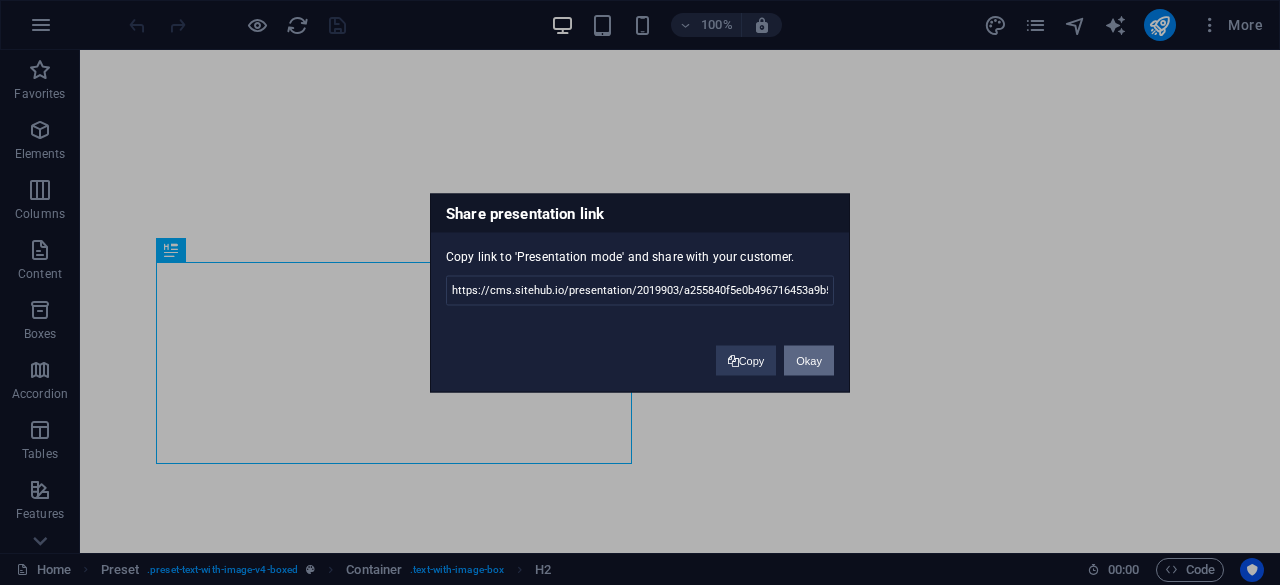 click on "Okay" at bounding box center [809, 360] 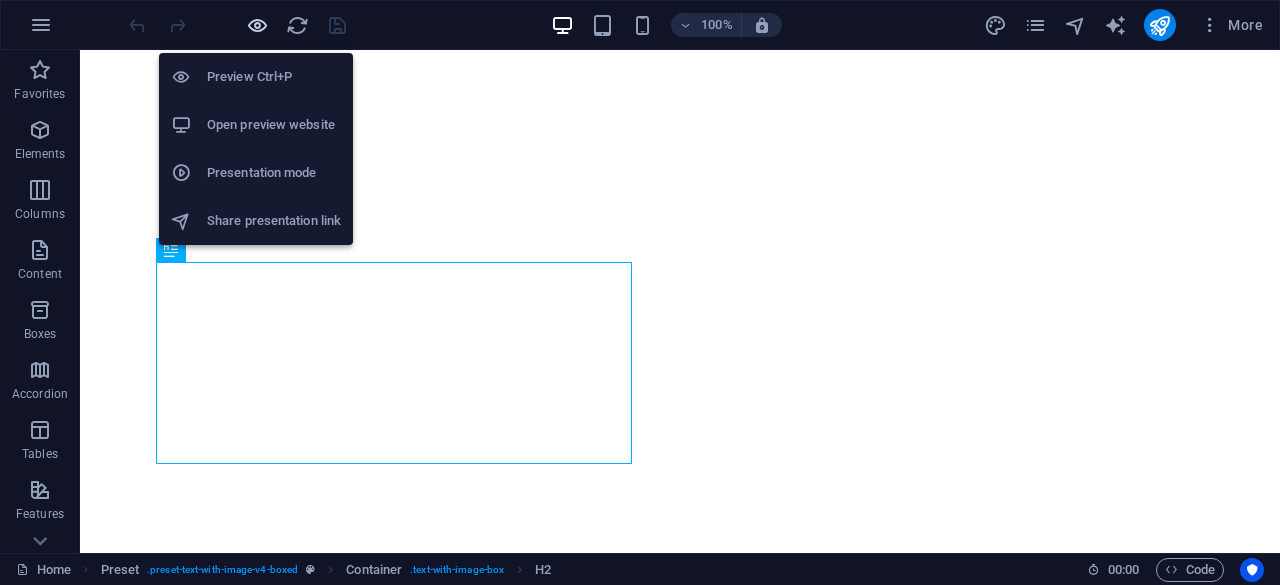 click at bounding box center [257, 25] 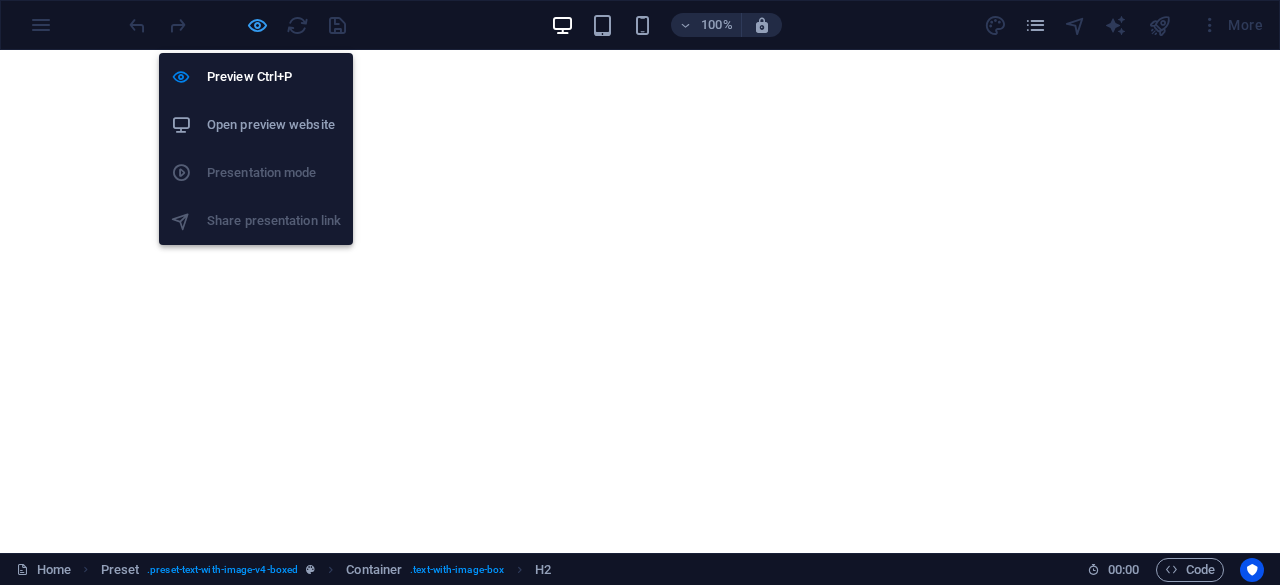 click at bounding box center [257, 25] 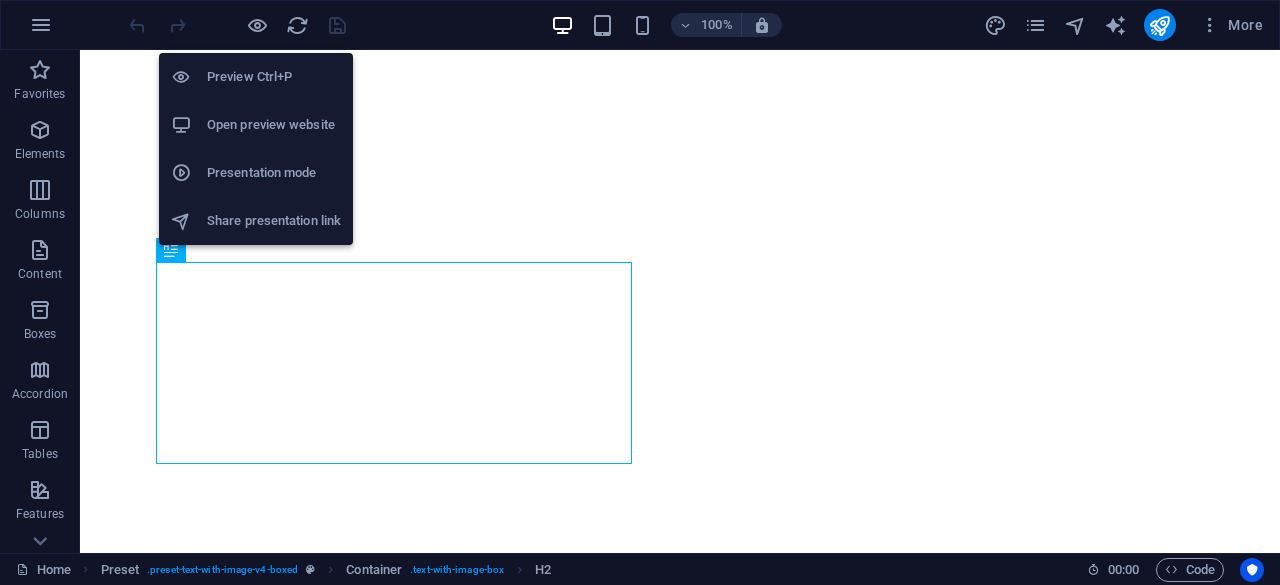 click on "Share presentation link" at bounding box center [274, 221] 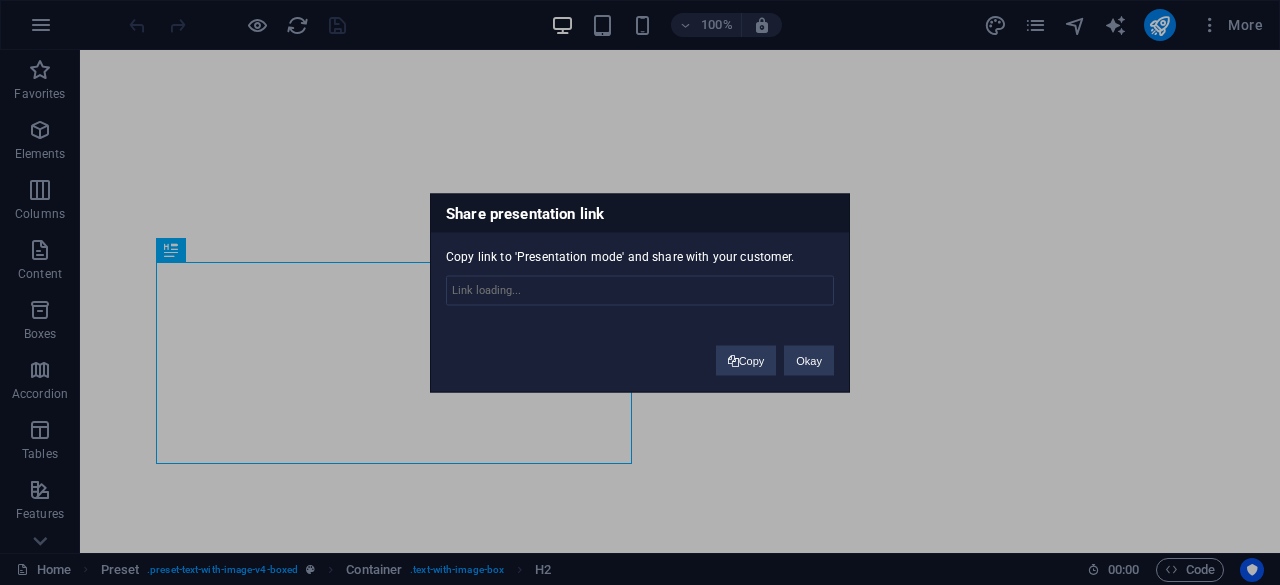 type on "https://cms.sitehub.io/presentation/2019903/a255840f5e0b496716453a9b59183b393f87f8a1a86c8dbf8f0c164bf4d9e9cf" 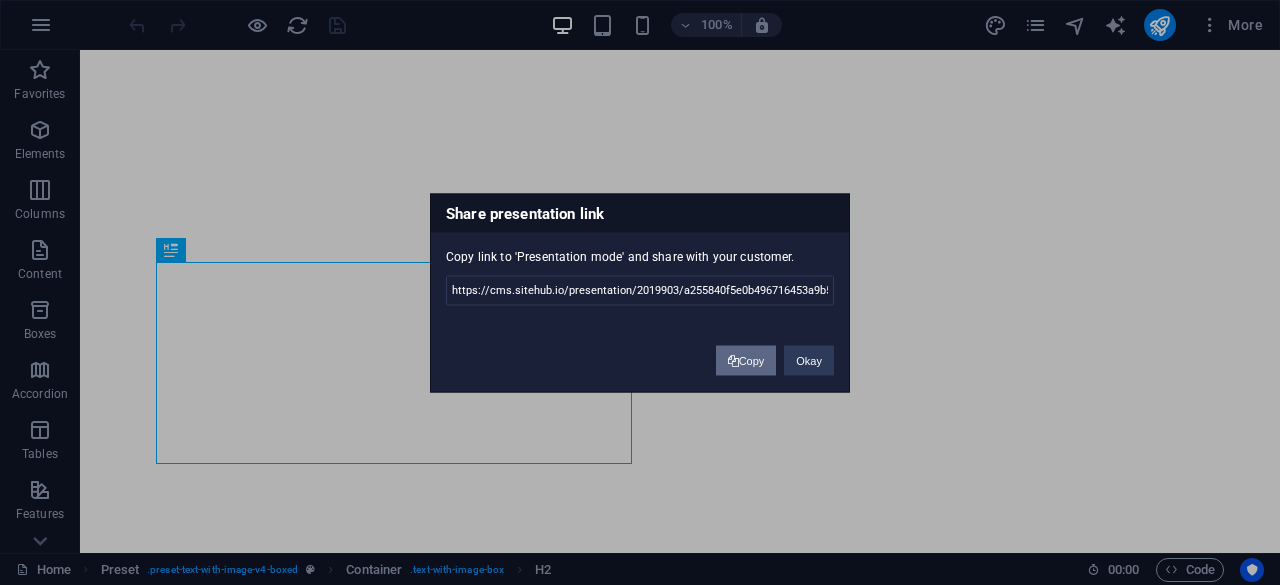 drag, startPoint x: 754, startPoint y: 359, endPoint x: 756, endPoint y: 375, distance: 16.124516 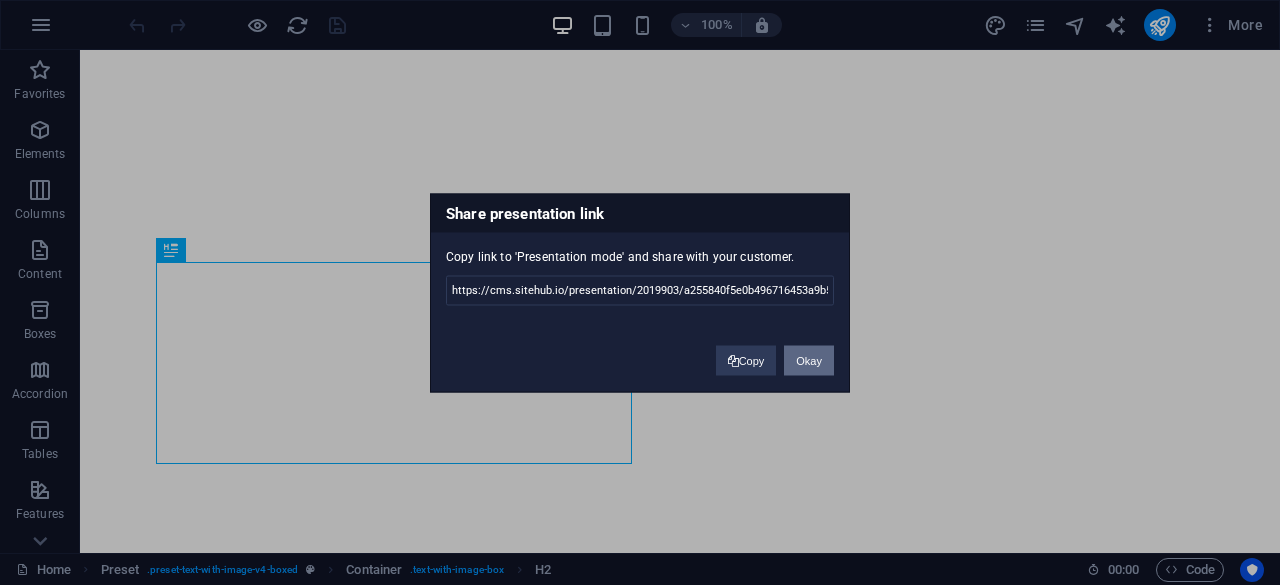 click on "Okay" at bounding box center (809, 360) 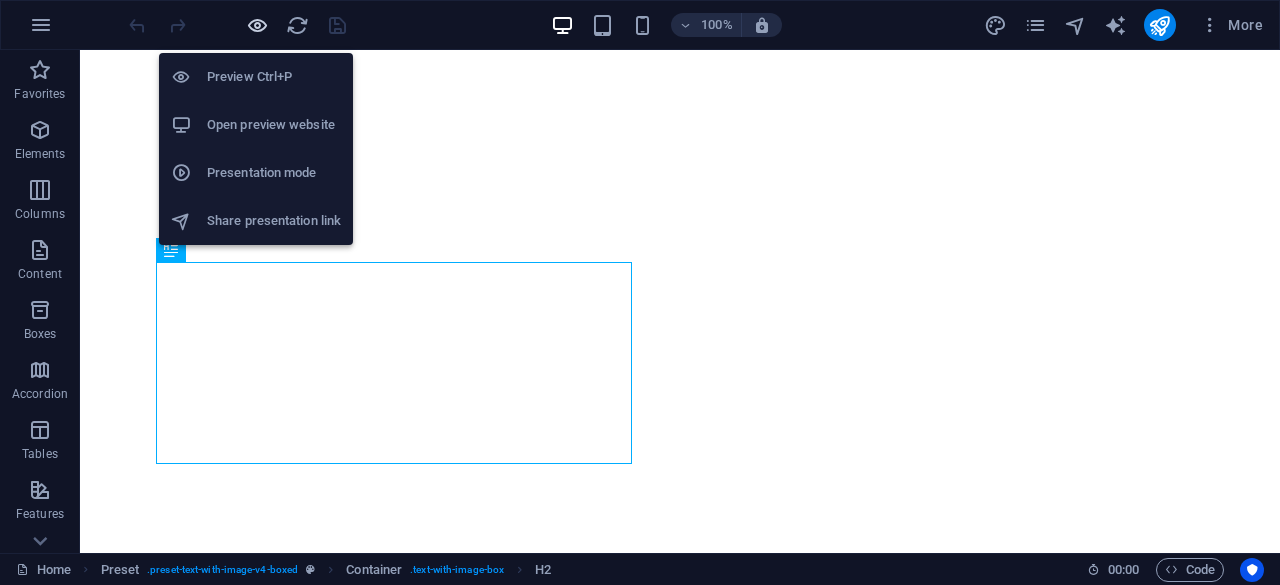 click at bounding box center (257, 25) 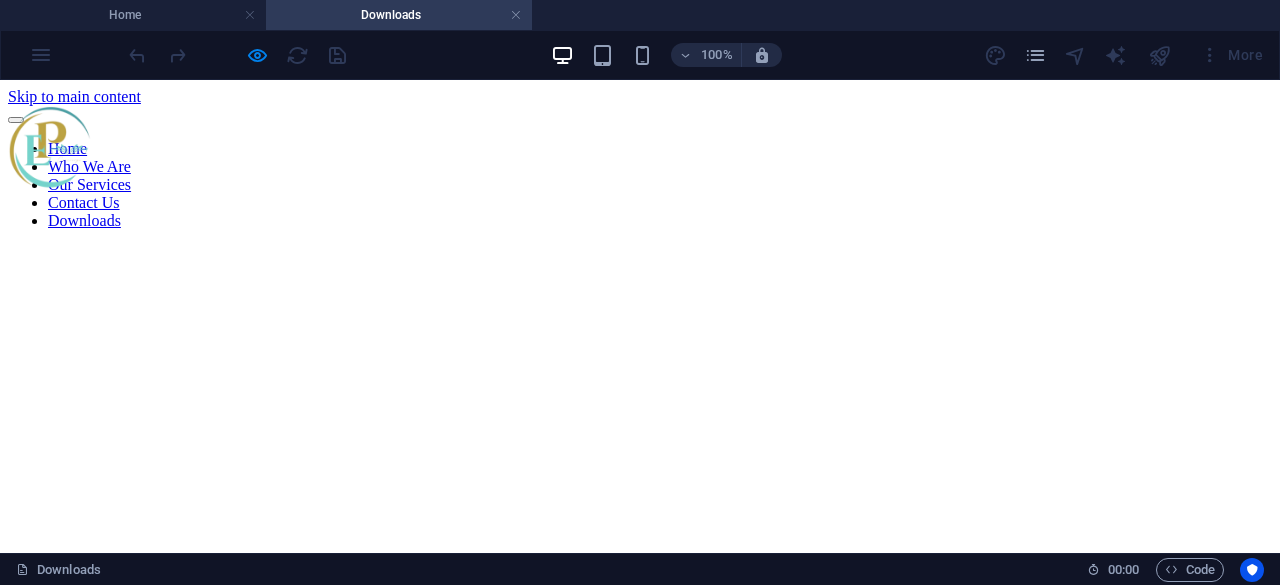 scroll, scrollTop: 0, scrollLeft: 0, axis: both 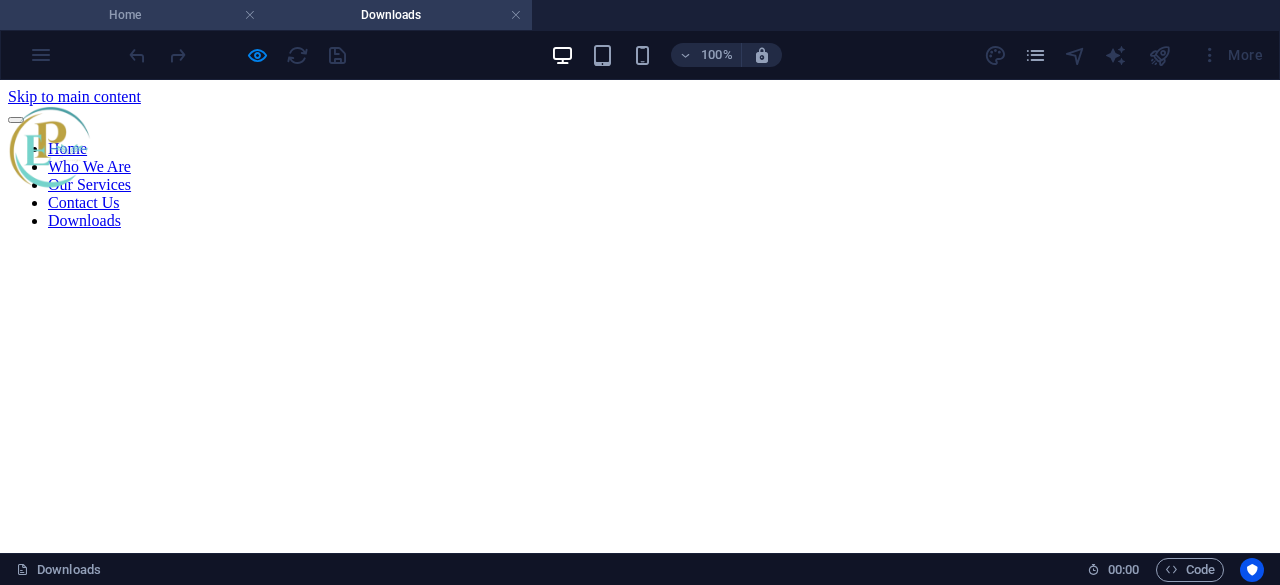 click on "Home" at bounding box center (133, 15) 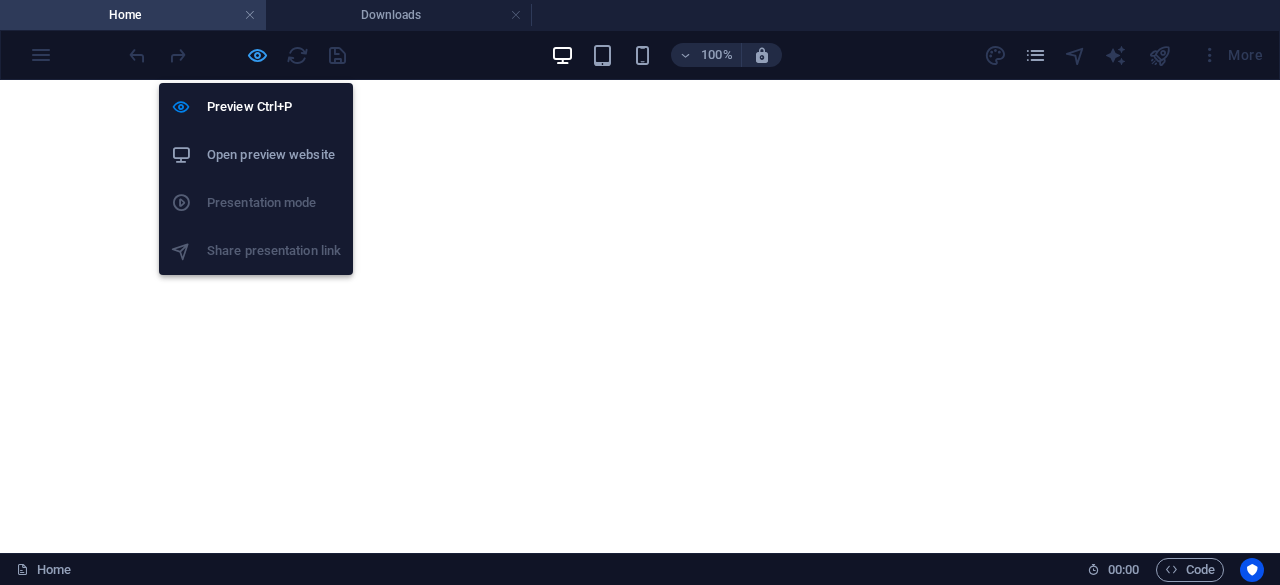 click at bounding box center [257, 55] 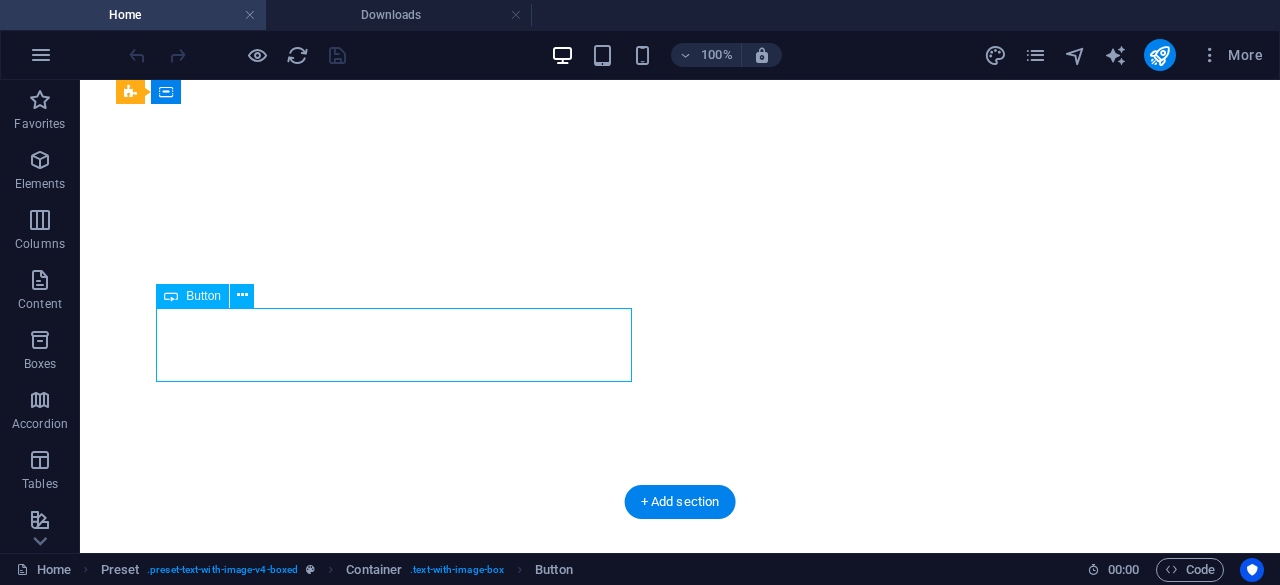 select on "px" 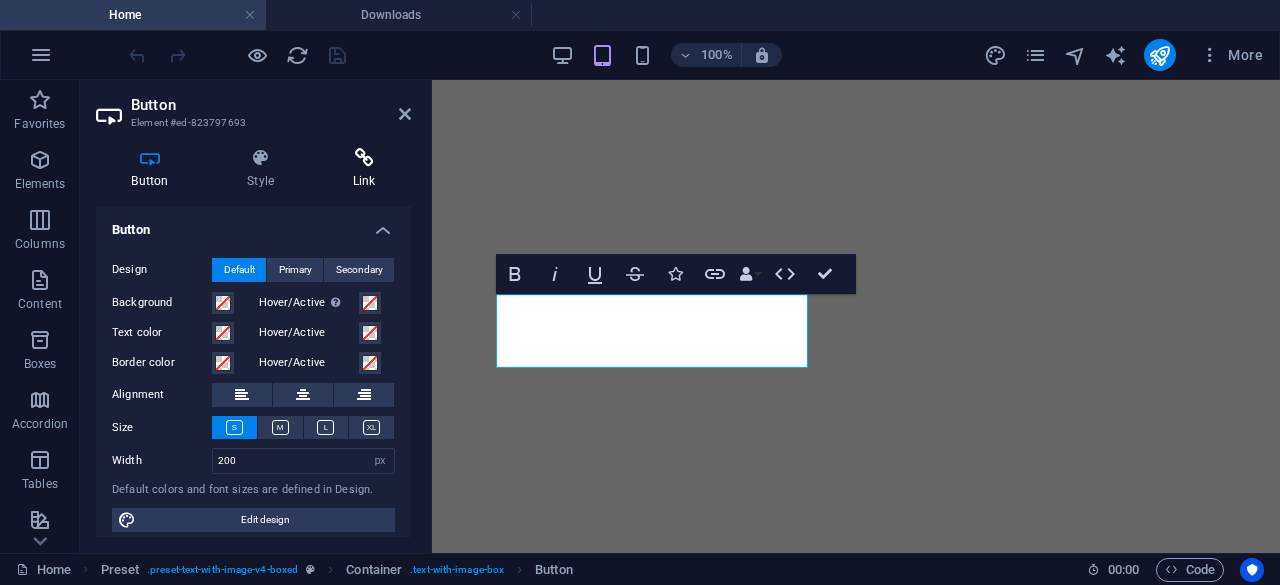 click at bounding box center [364, 158] 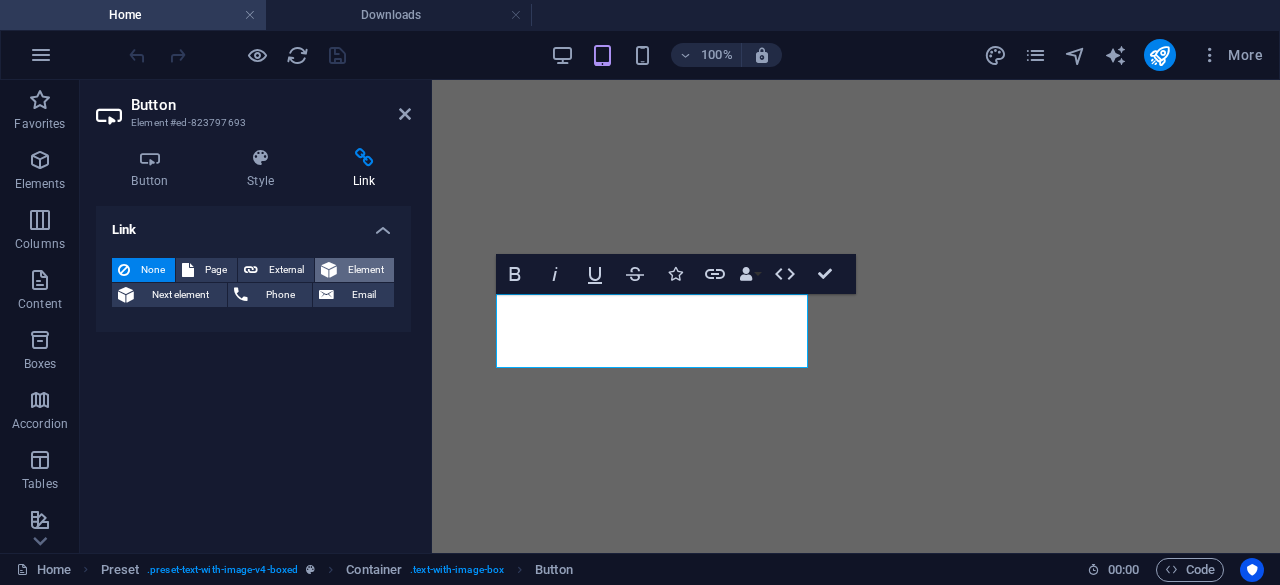 click on "Element" at bounding box center [365, 270] 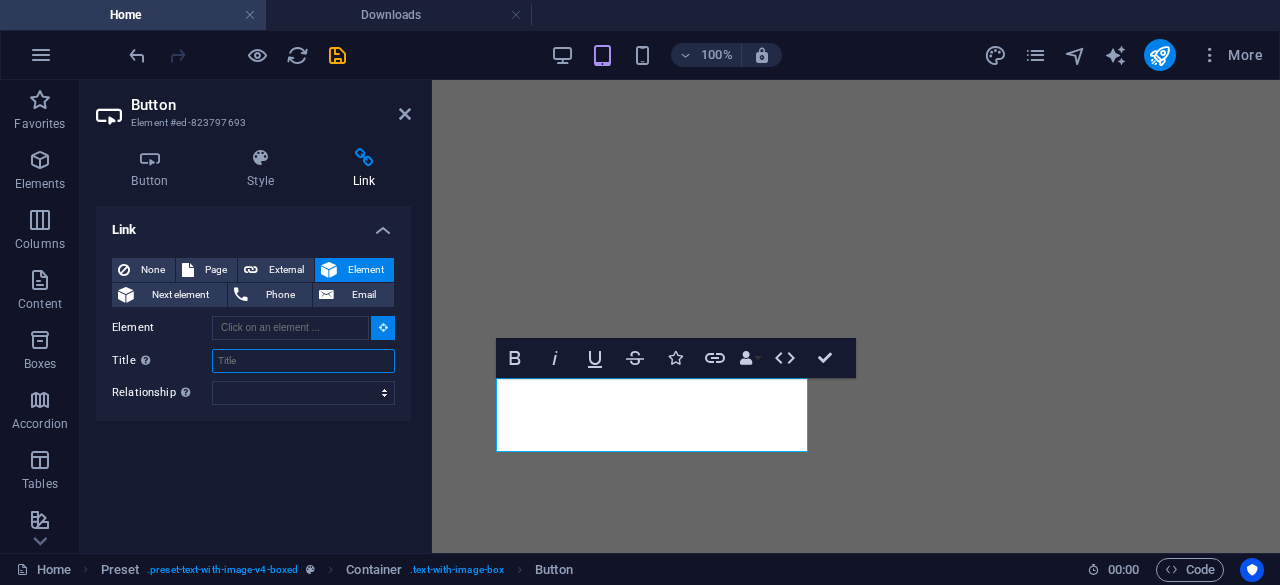 click on "Title Additional link description, should not be the same as the link text. The title is most often shown as a tooltip text when the mouse moves over the element. Leave empty if uncertain." at bounding box center [303, 361] 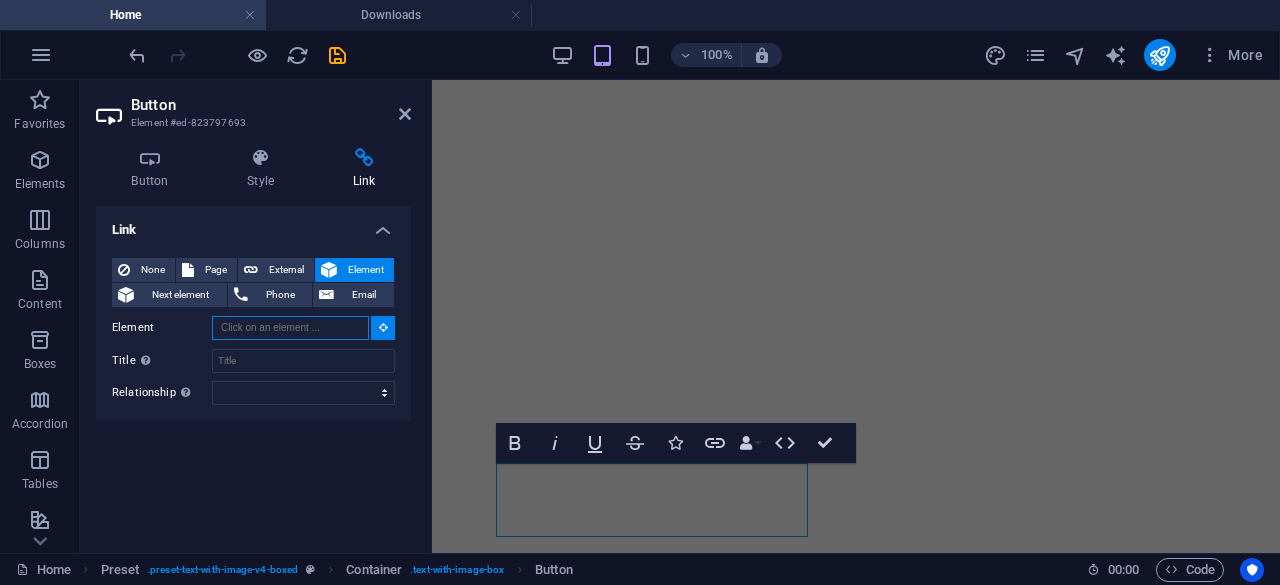 click on "Element" at bounding box center (290, 328) 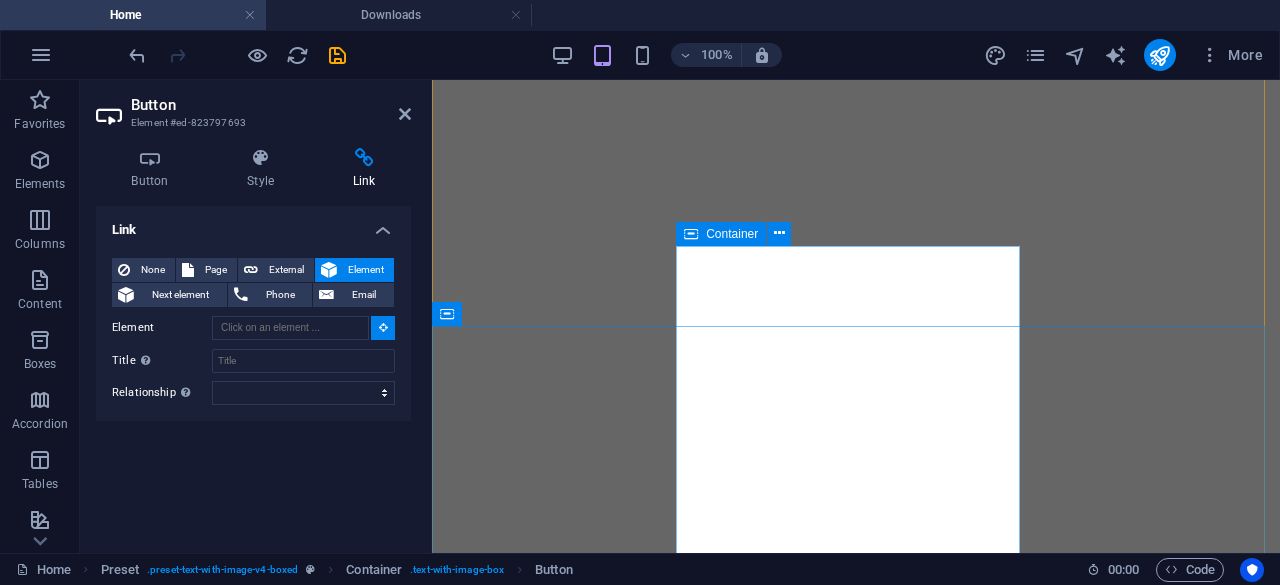 type on "#ed-823797783" 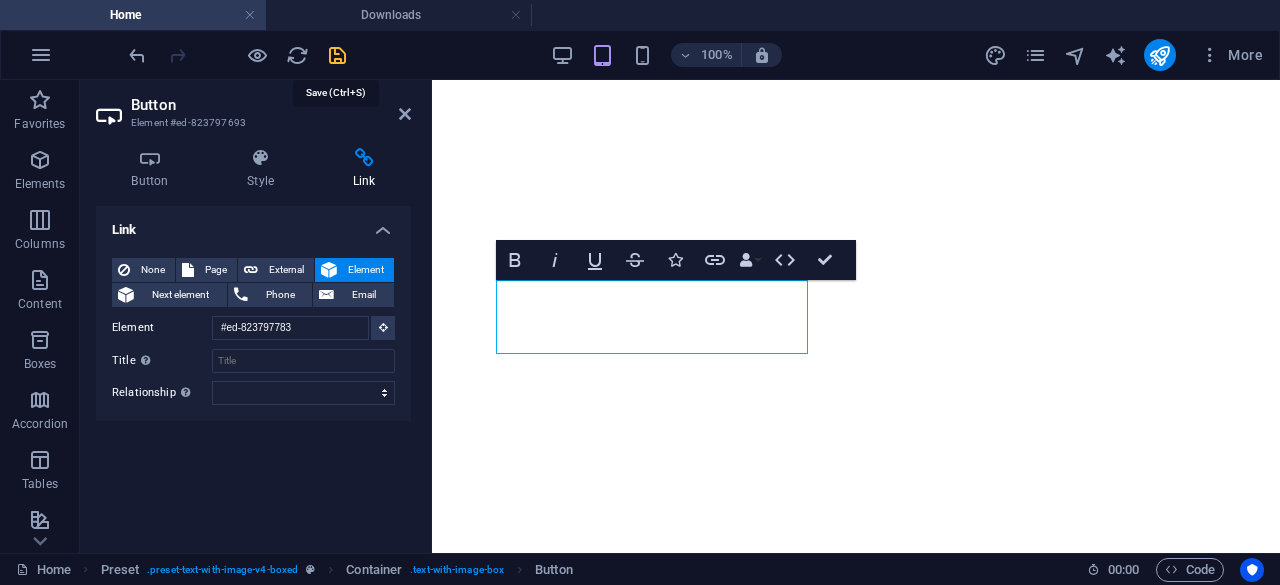 click at bounding box center [337, 55] 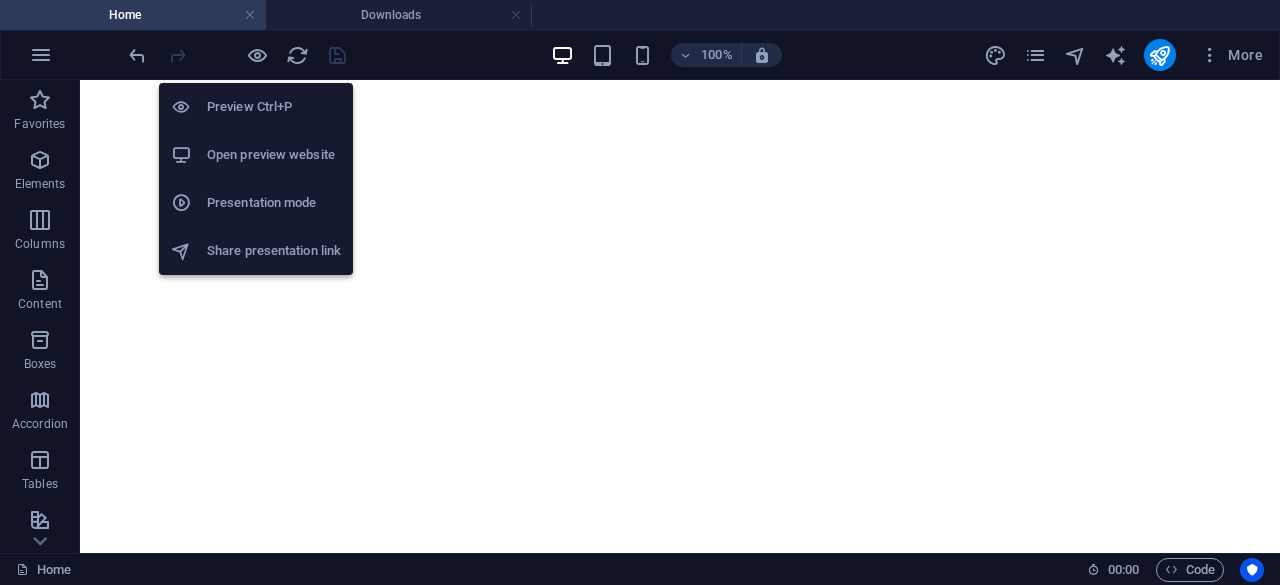 click on "Open preview website" at bounding box center (274, 155) 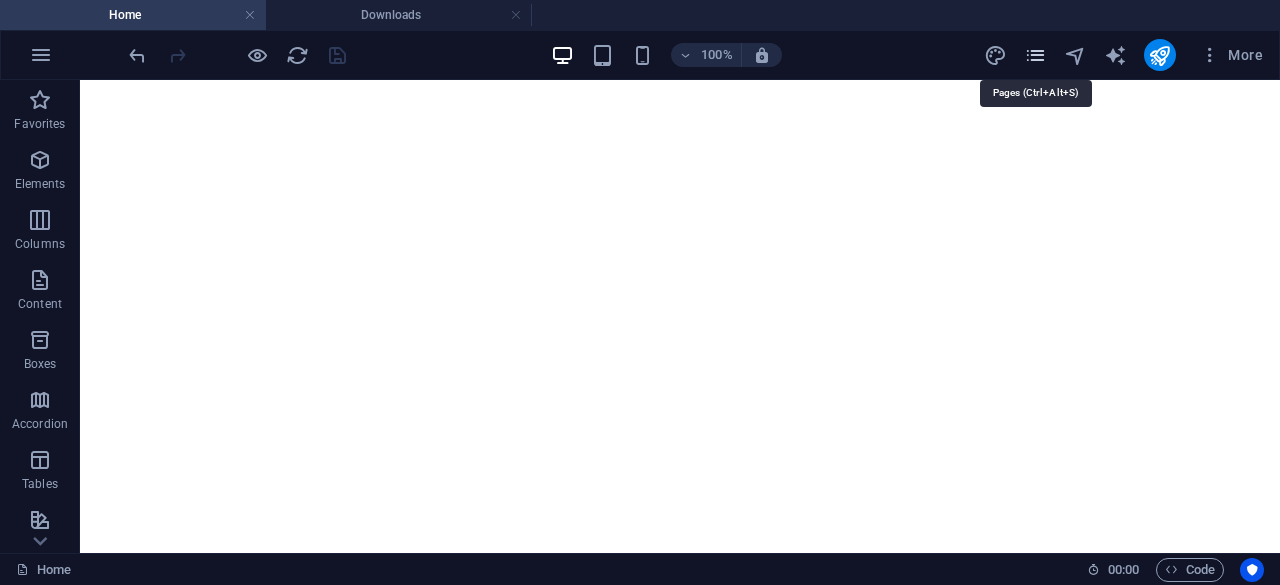 click at bounding box center (1035, 55) 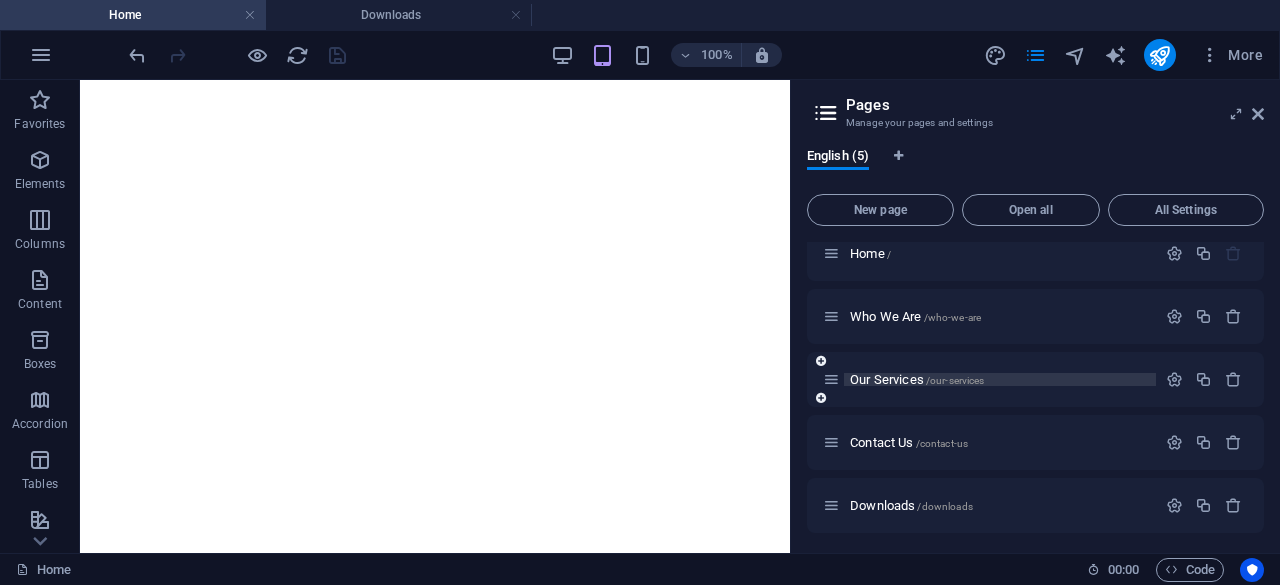 scroll, scrollTop: 20, scrollLeft: 0, axis: vertical 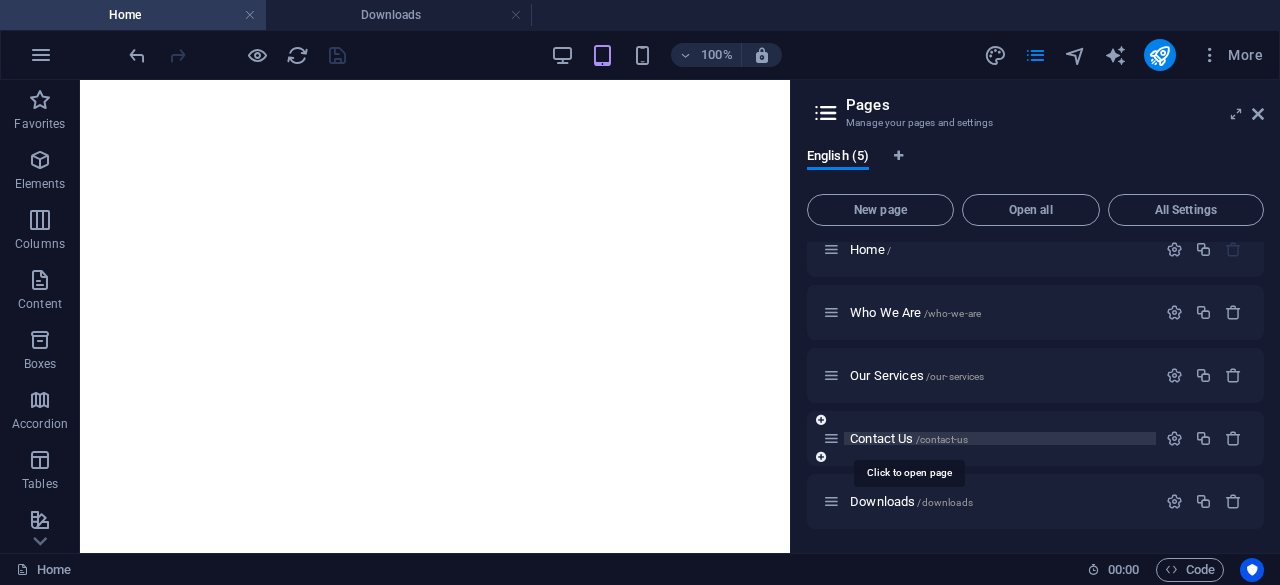 click on "/contact-us" at bounding box center [942, 439] 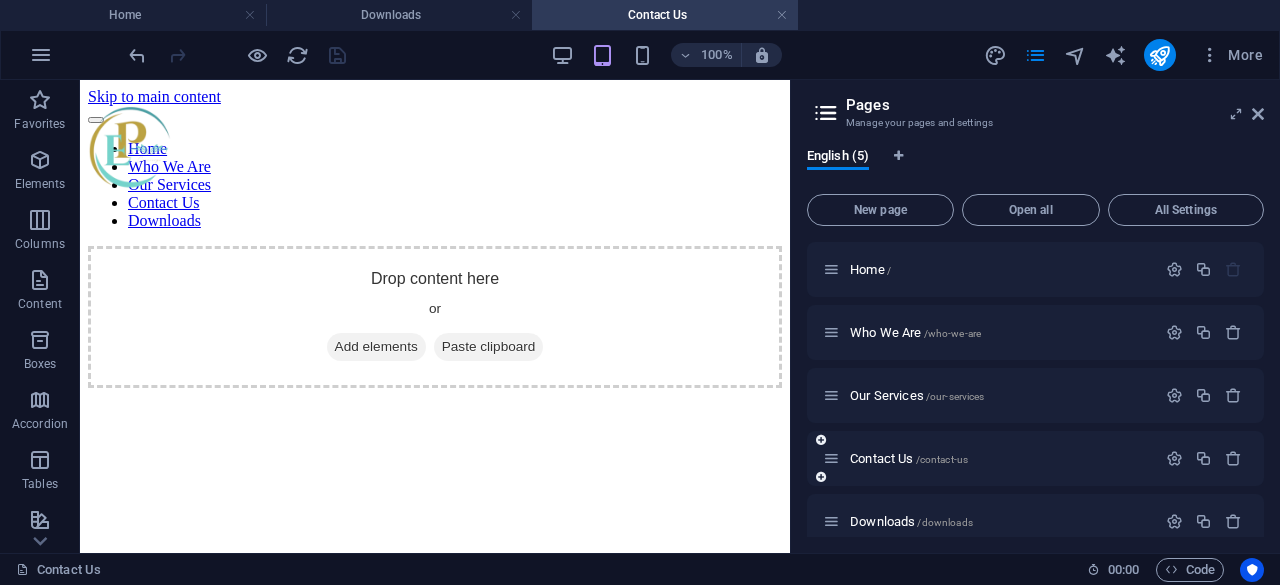 scroll, scrollTop: 0, scrollLeft: 0, axis: both 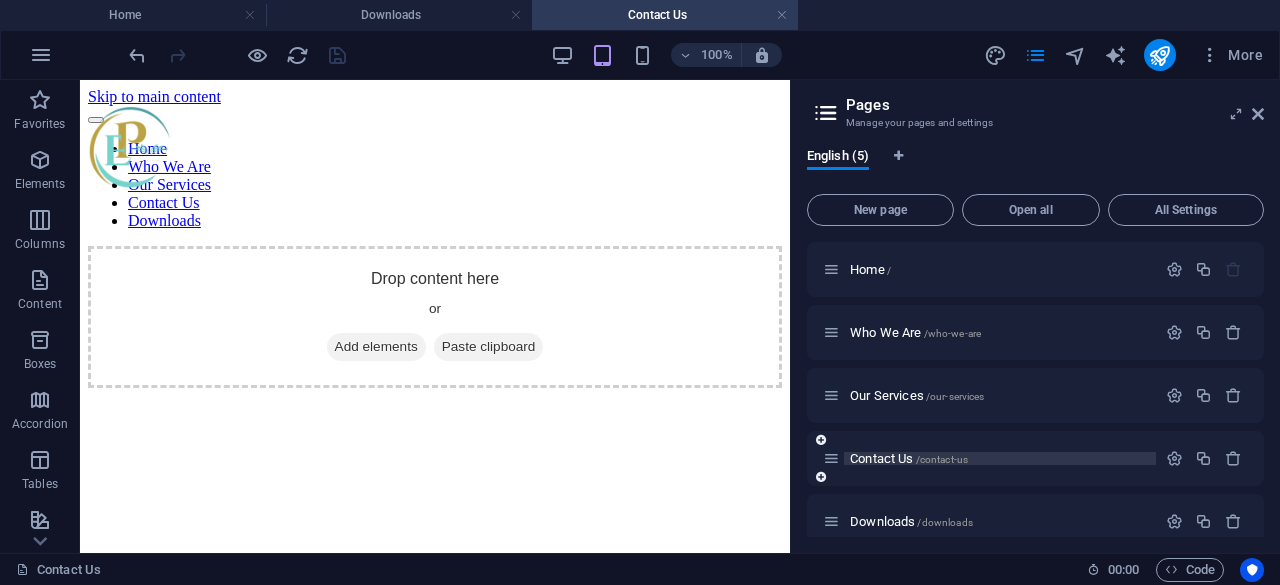 click on "Contact Us /contact-us" at bounding box center (909, 458) 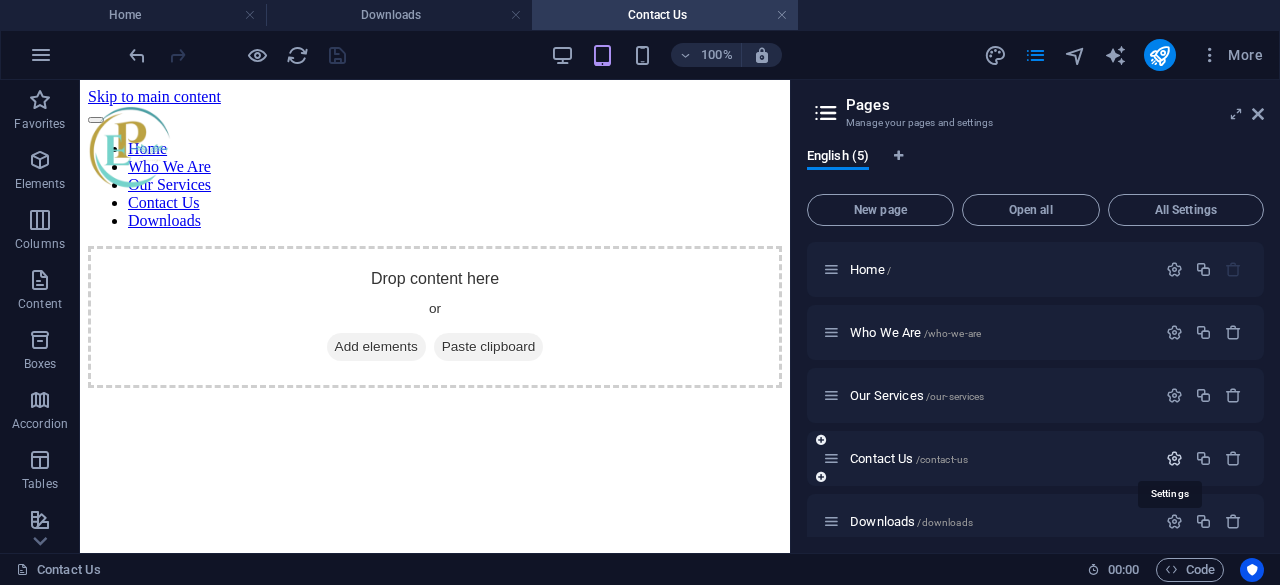 click at bounding box center [1174, 458] 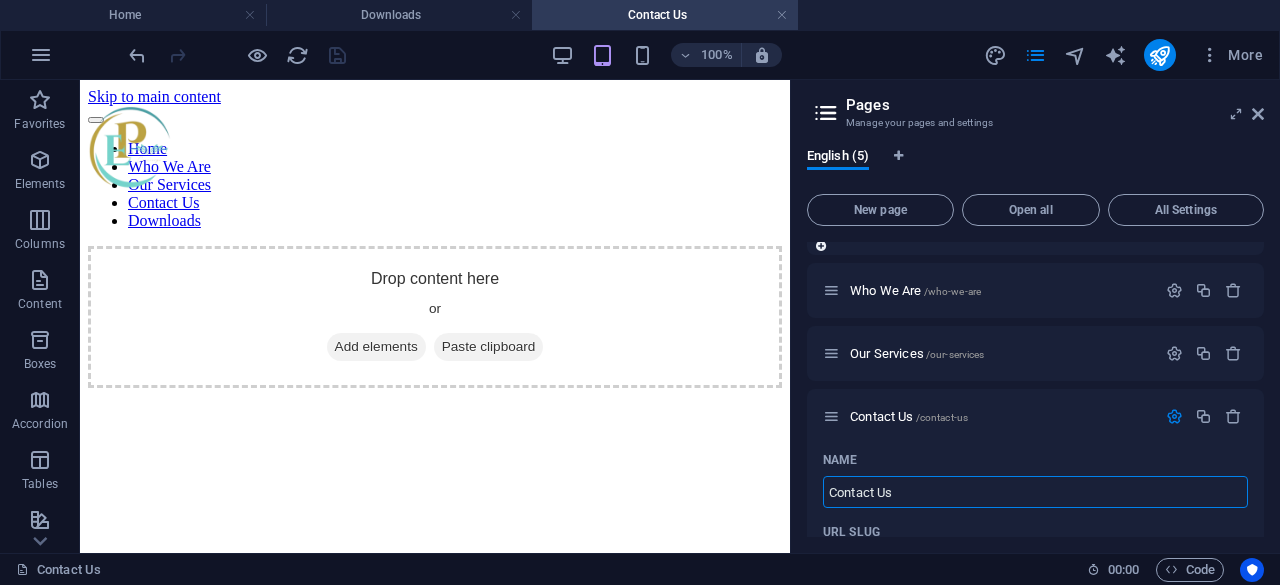 scroll, scrollTop: 0, scrollLeft: 0, axis: both 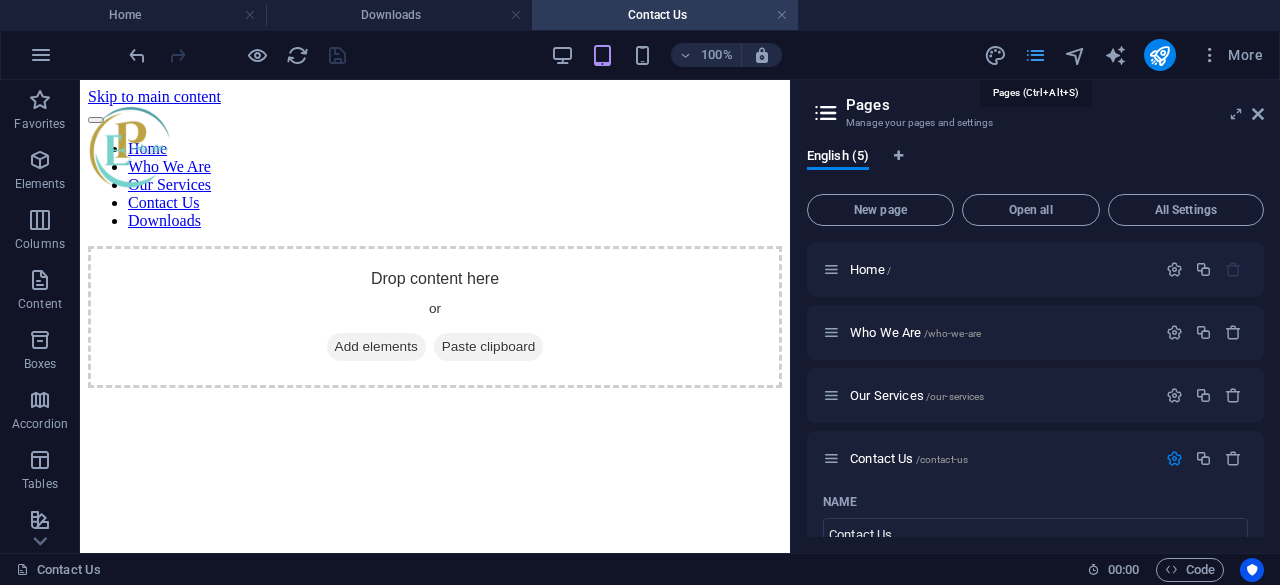 click at bounding box center (1035, 55) 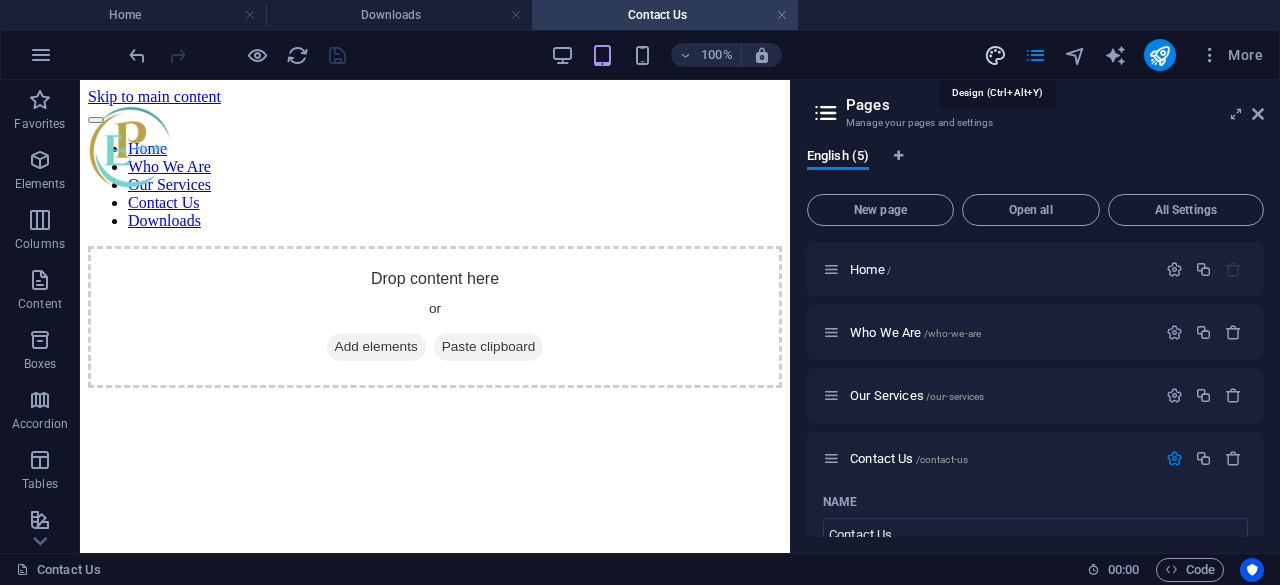 click at bounding box center (995, 55) 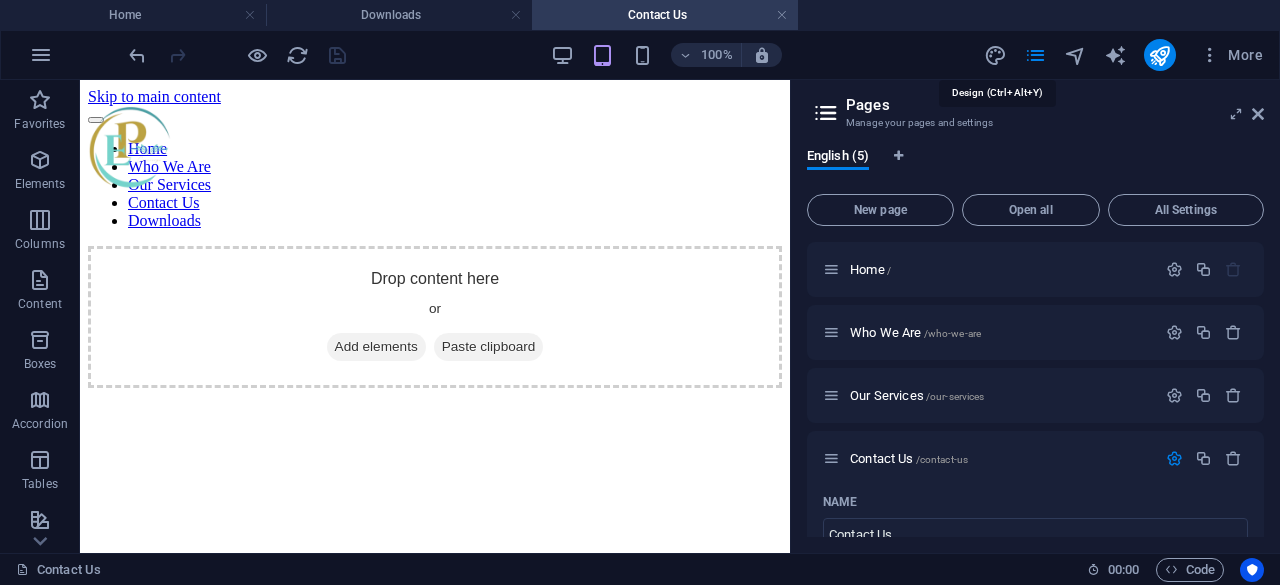 select on "px" 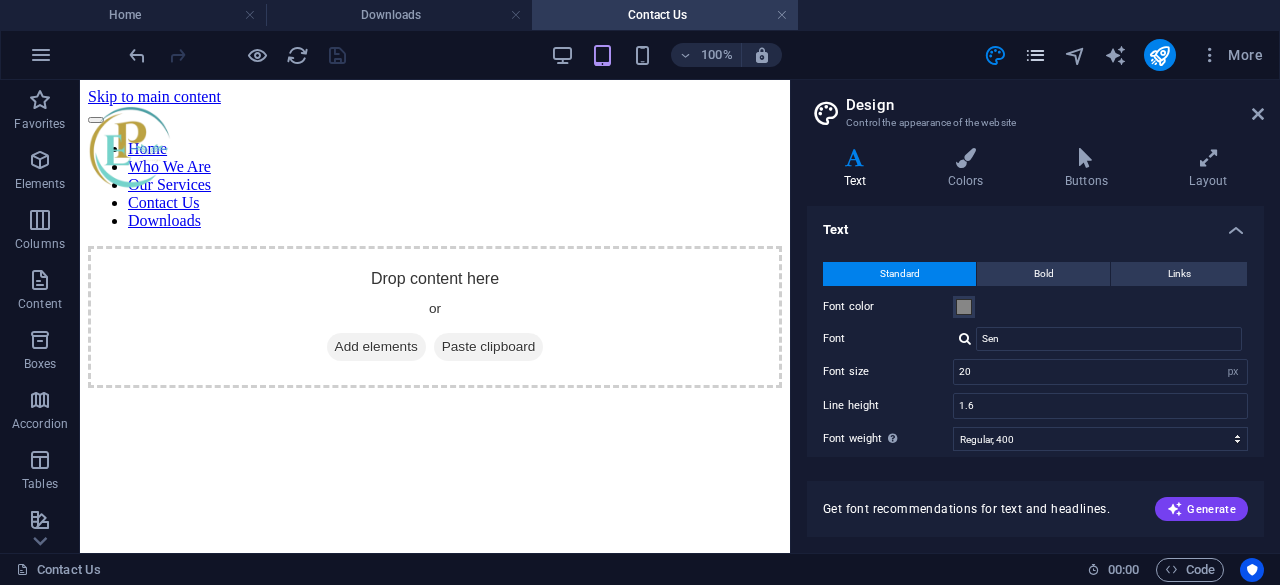 click at bounding box center (1035, 55) 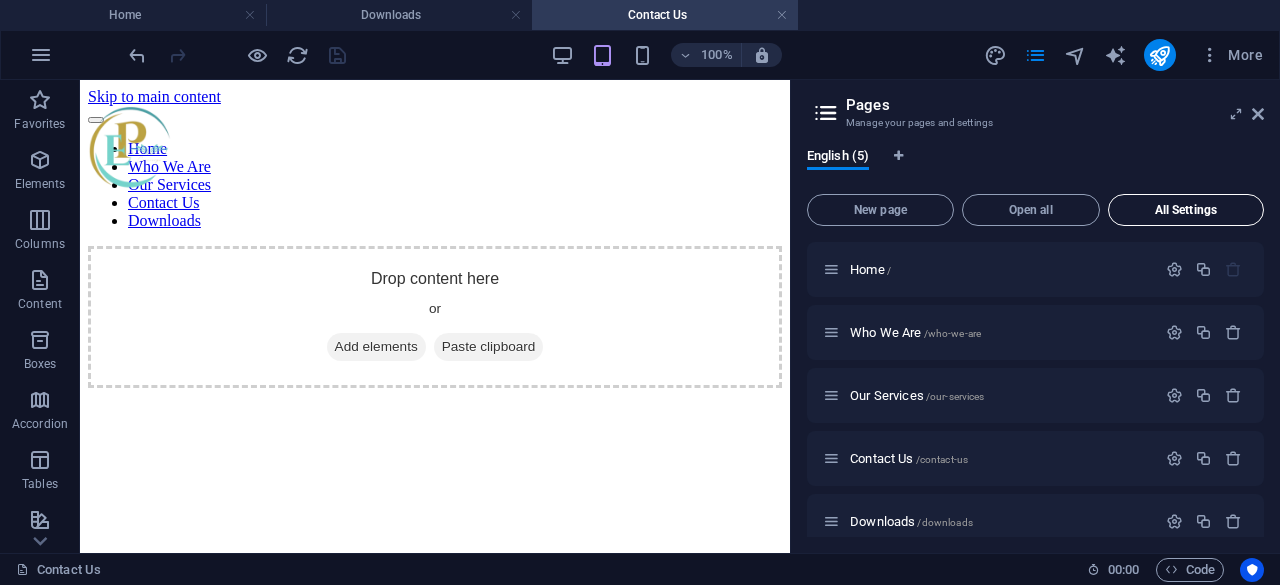 click on "All Settings" at bounding box center [1186, 210] 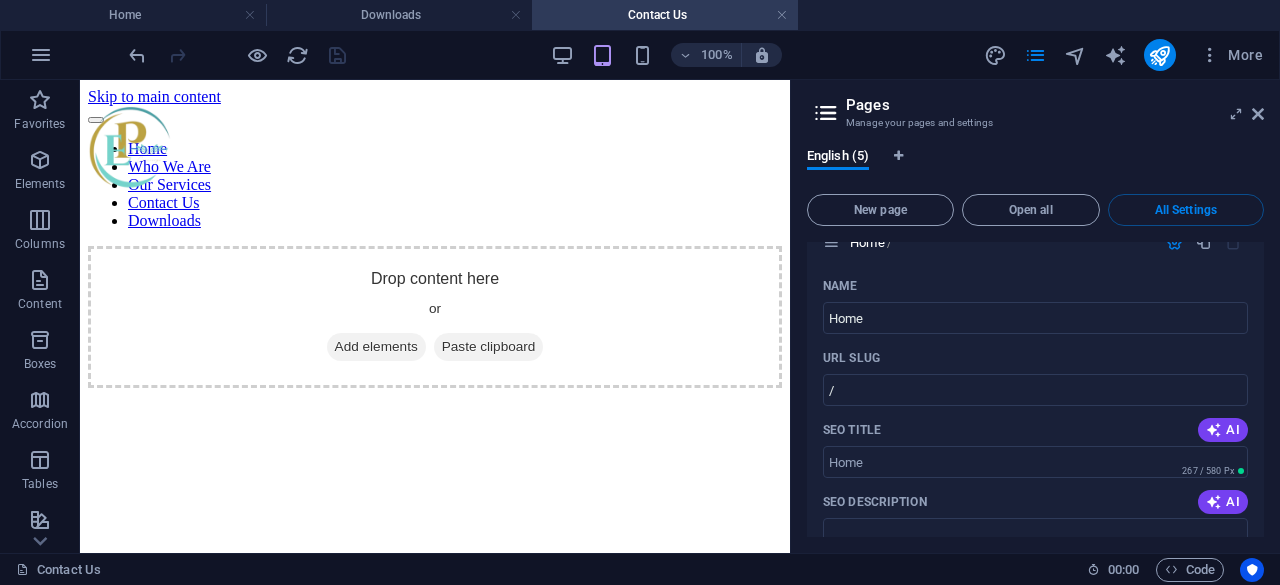 scroll, scrollTop: 0, scrollLeft: 0, axis: both 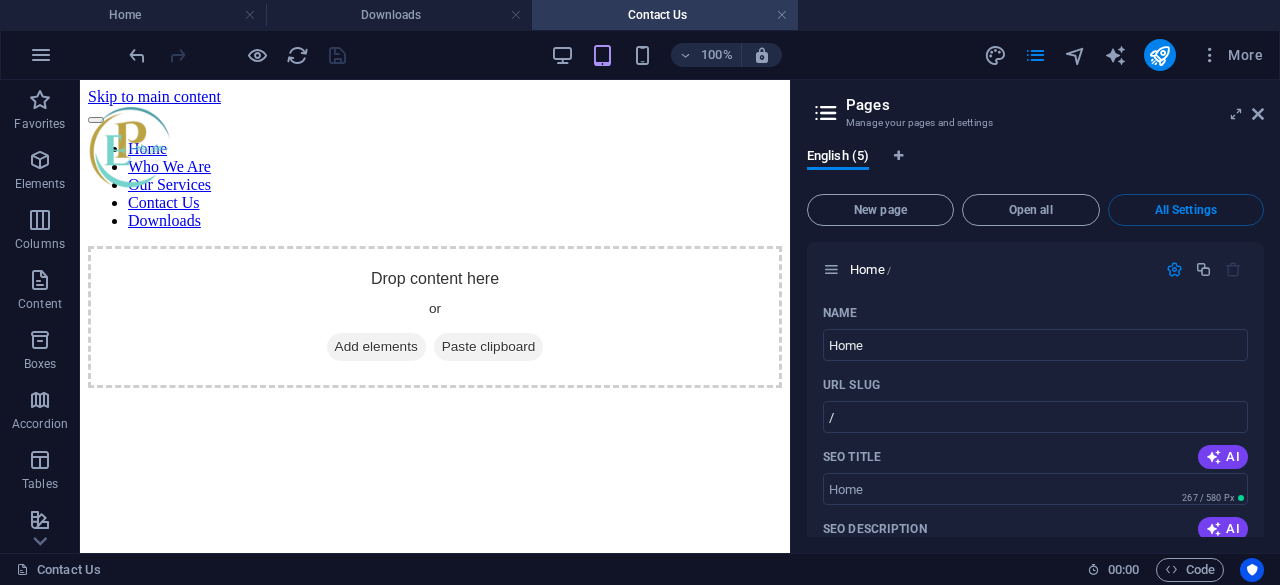 click at bounding box center (1258, 114) 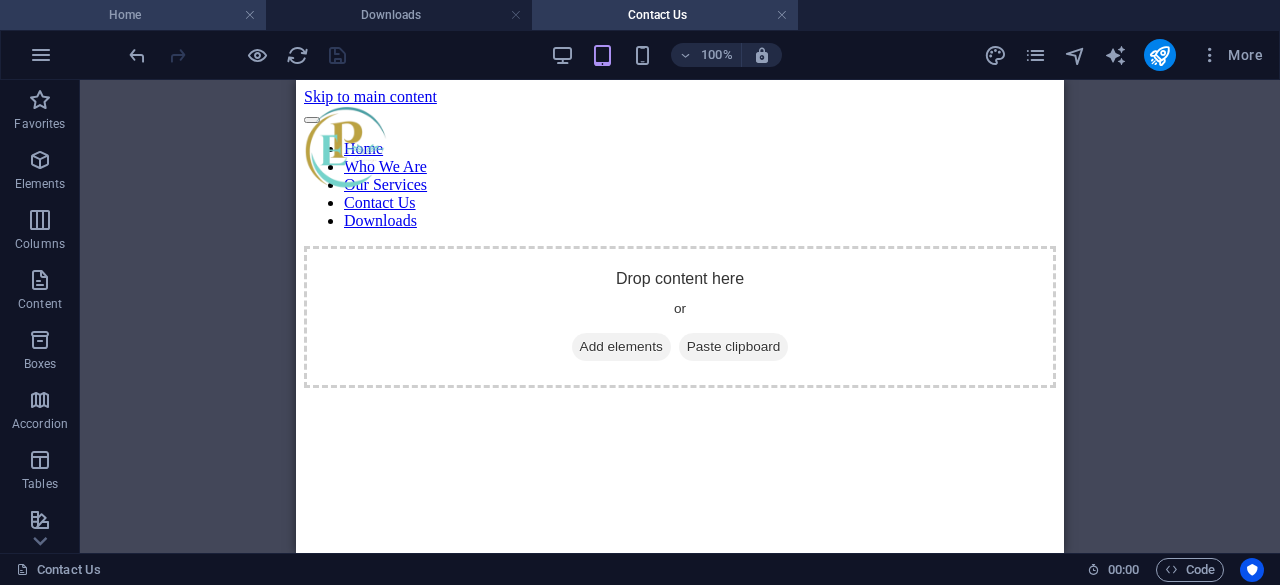 click on "Home" at bounding box center (133, 15) 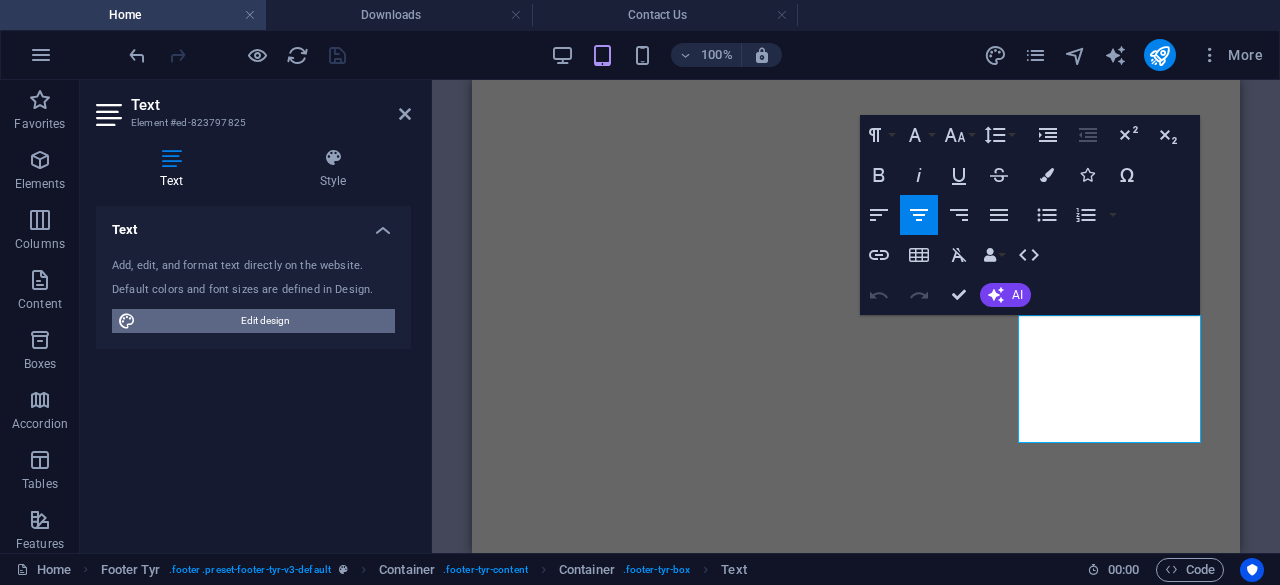 click on "Edit design" at bounding box center [265, 321] 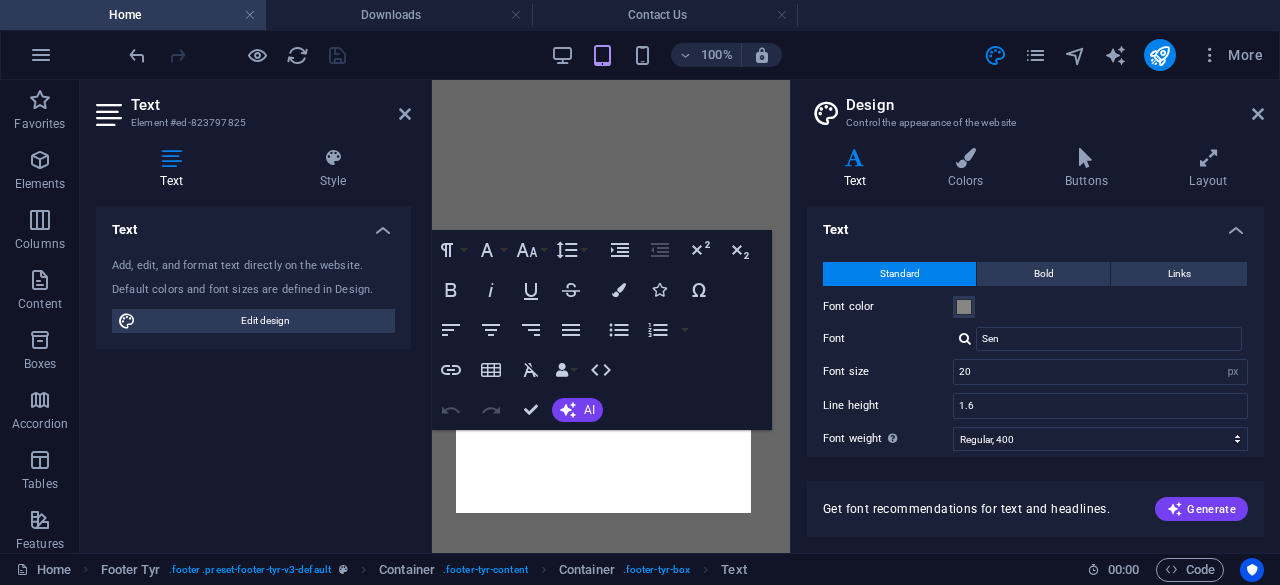 type on "16" 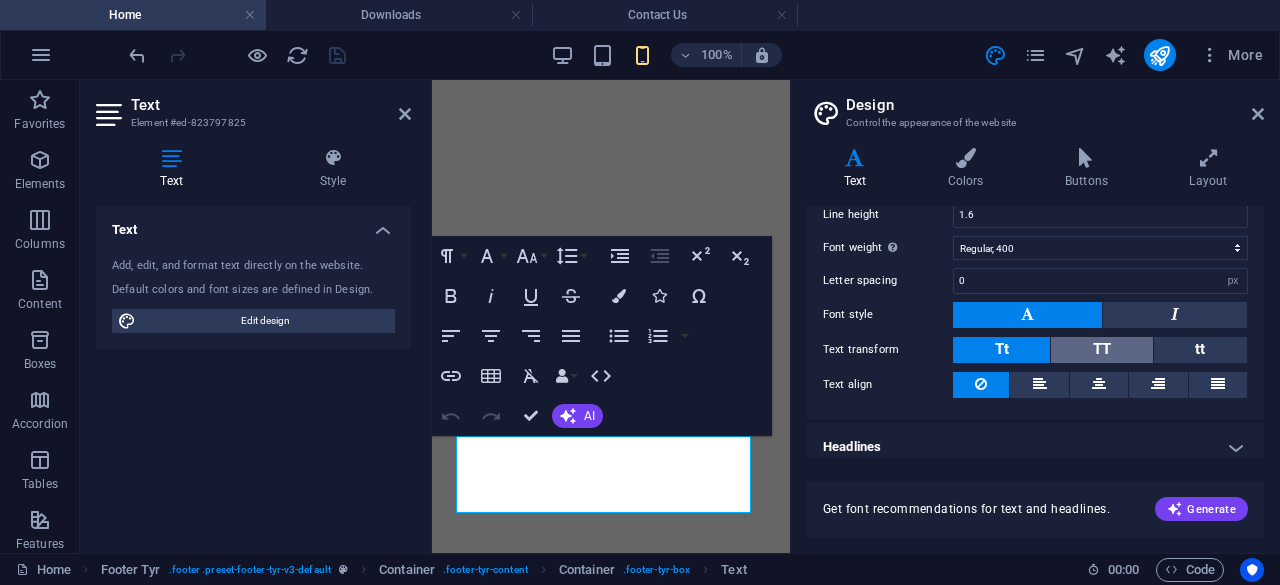 scroll, scrollTop: 200, scrollLeft: 0, axis: vertical 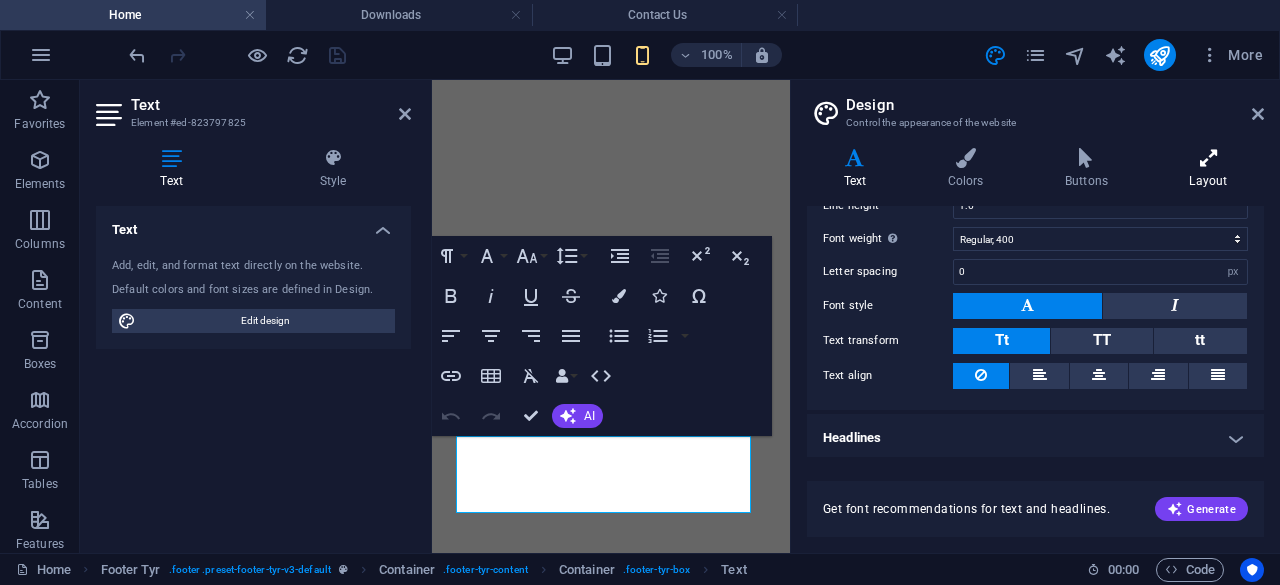 click at bounding box center (1208, 158) 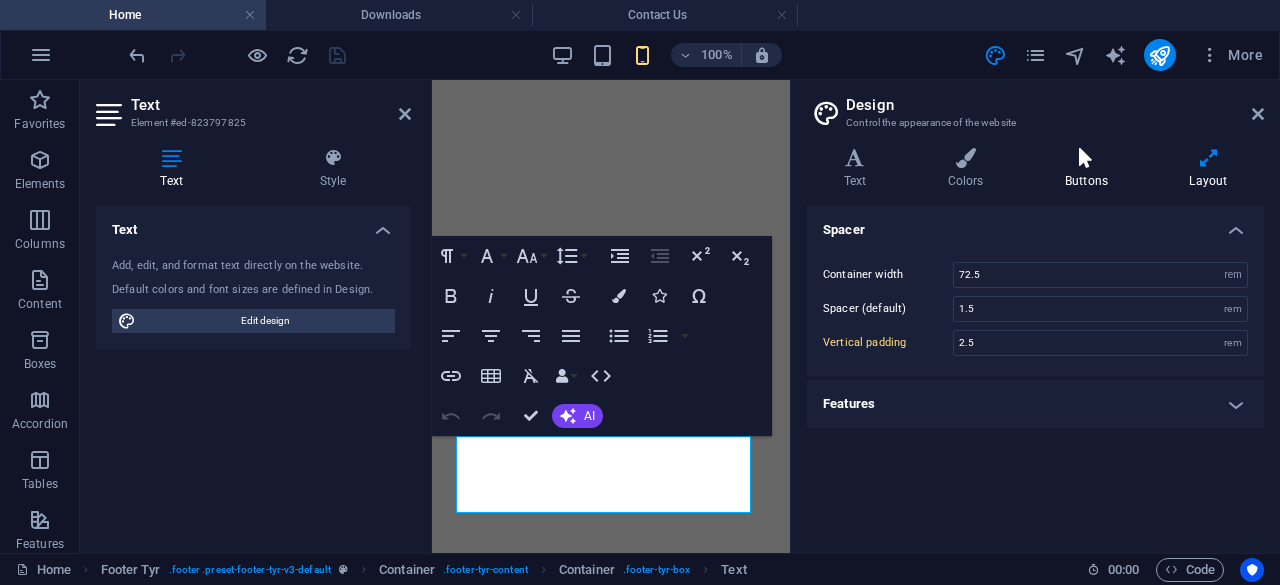 click at bounding box center [1086, 158] 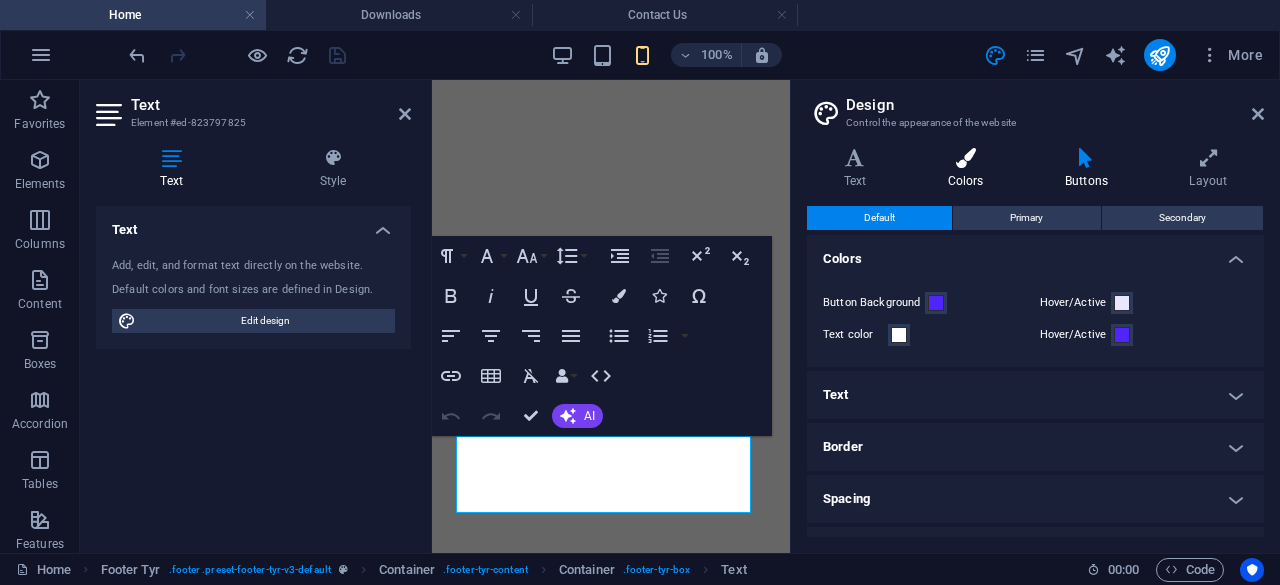 click on "Colors" at bounding box center (969, 169) 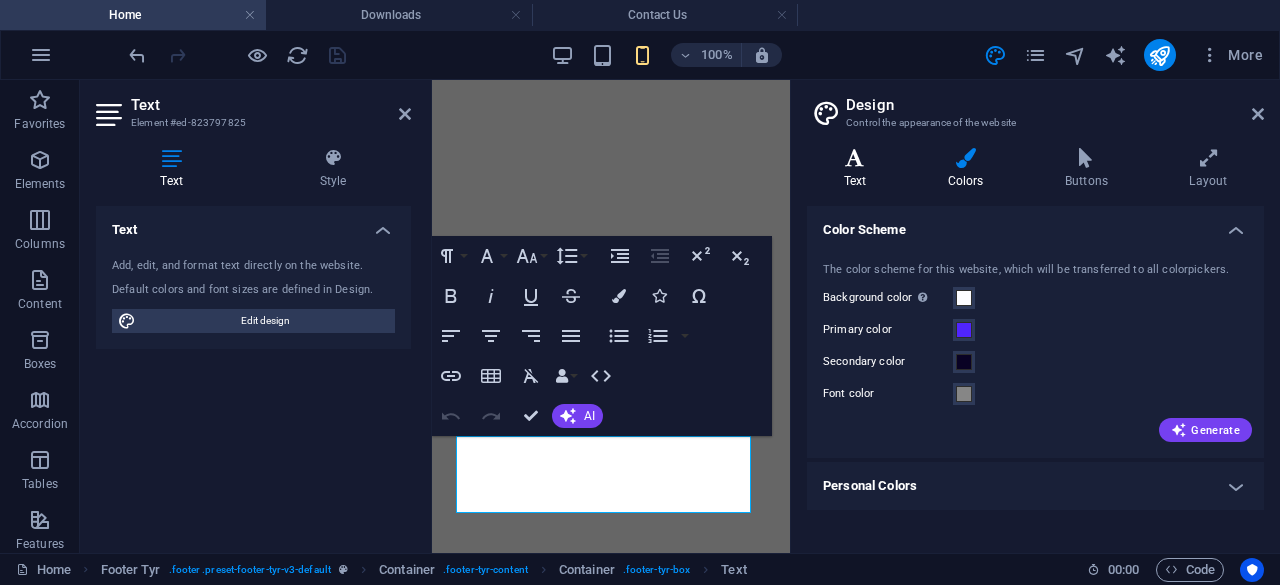click on "Text" at bounding box center (859, 169) 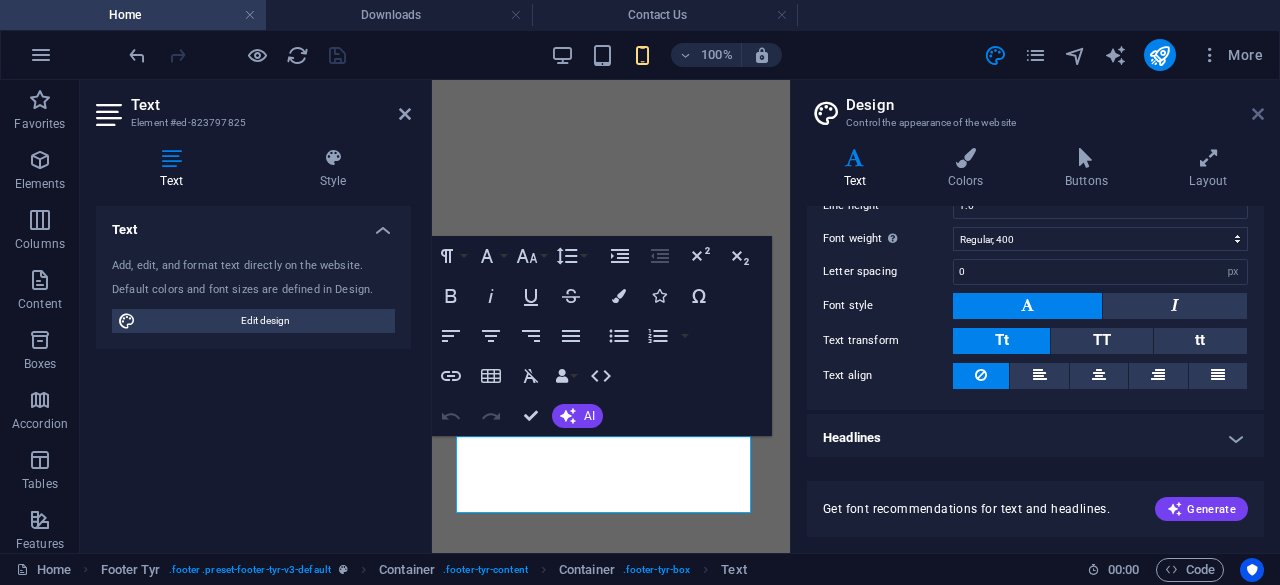 click at bounding box center [1258, 114] 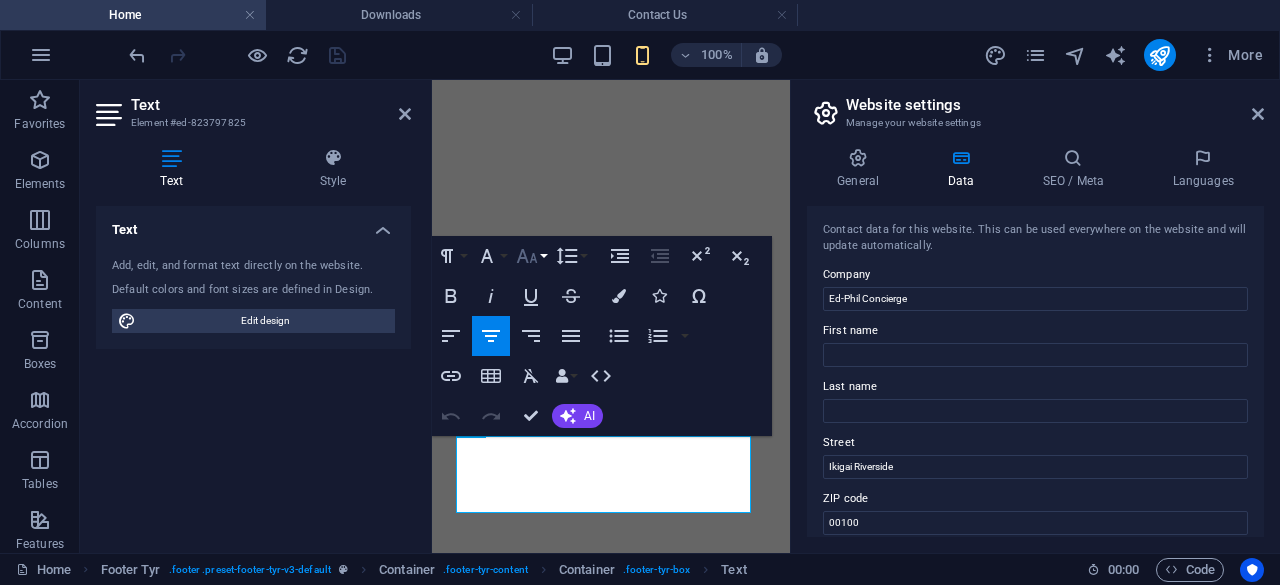 click on "Font Size" at bounding box center (531, 256) 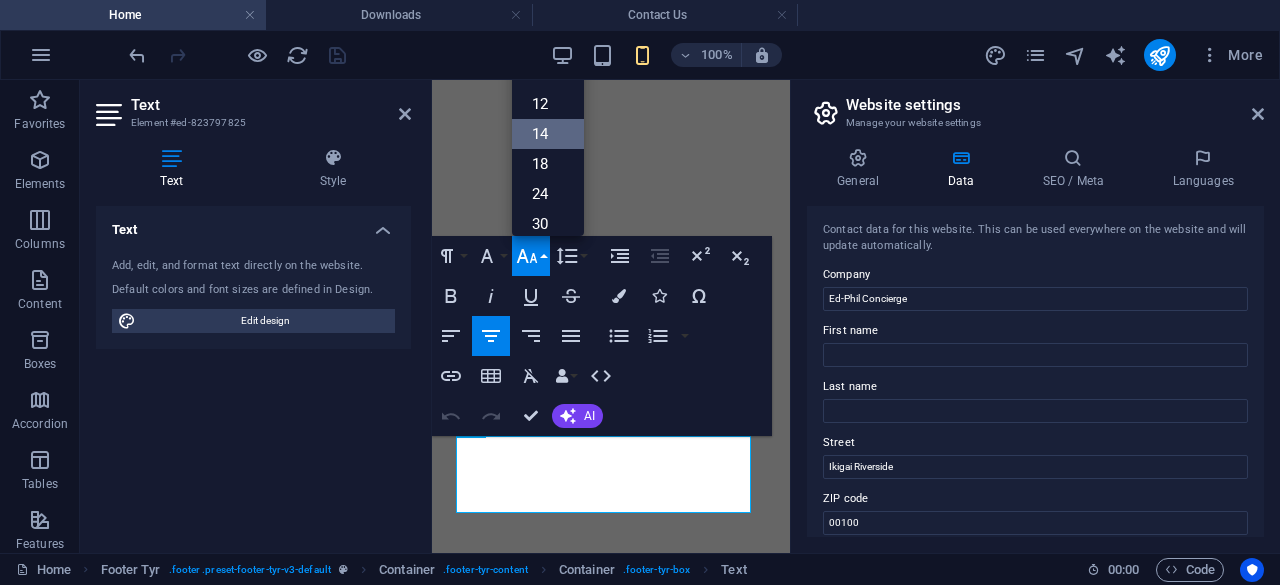 click on "14" at bounding box center [548, 134] 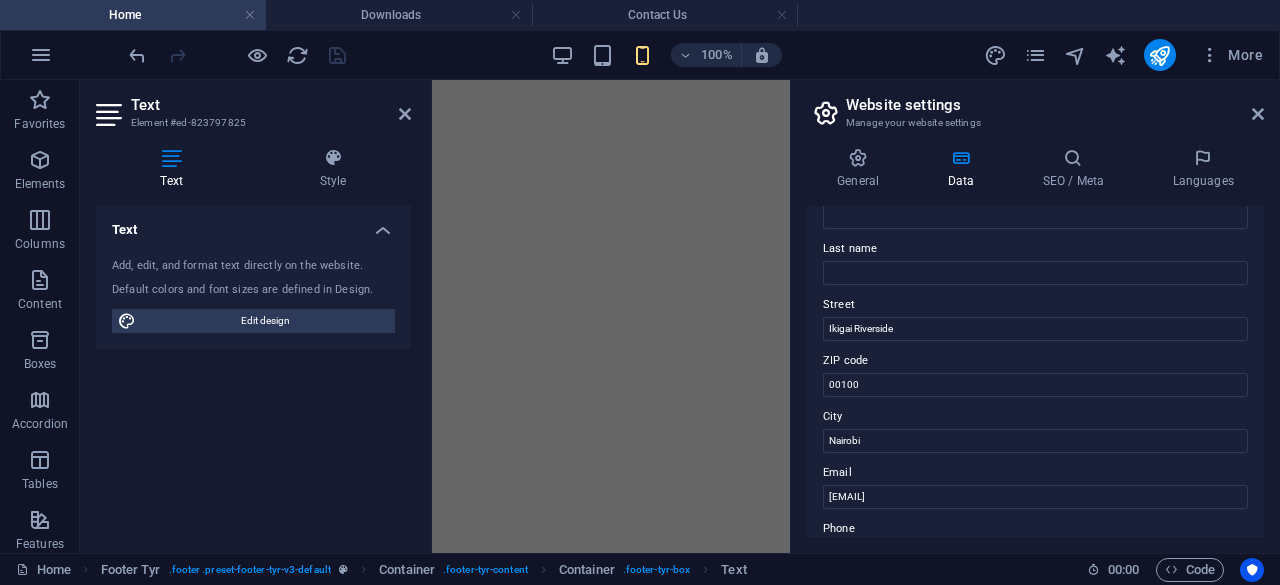 scroll, scrollTop: 129, scrollLeft: 0, axis: vertical 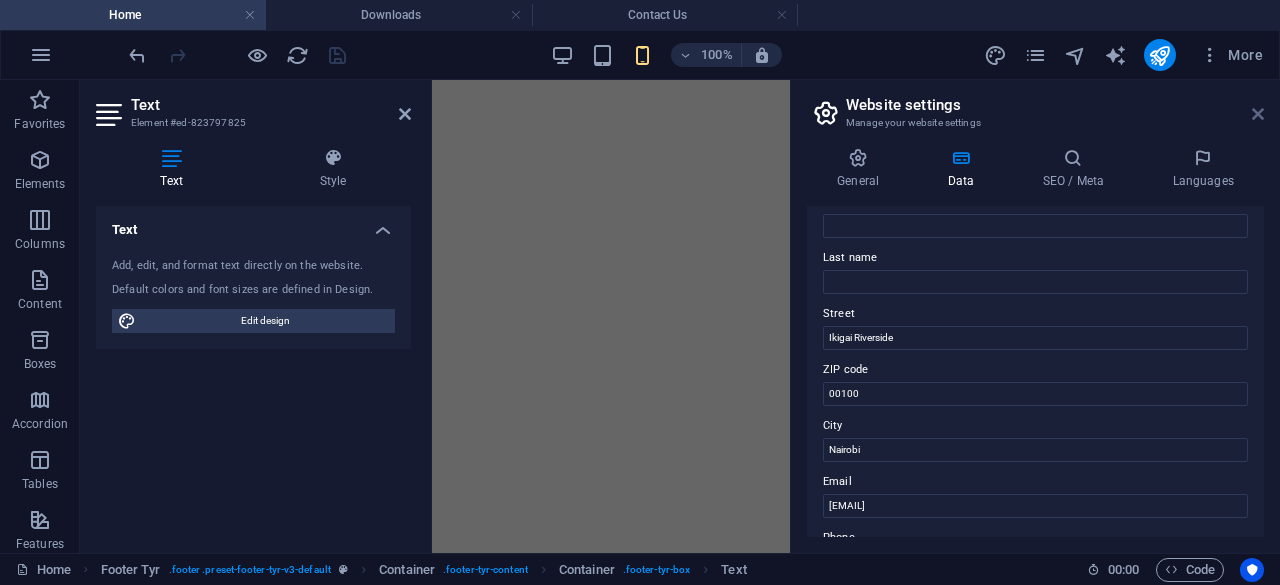 click at bounding box center (1258, 114) 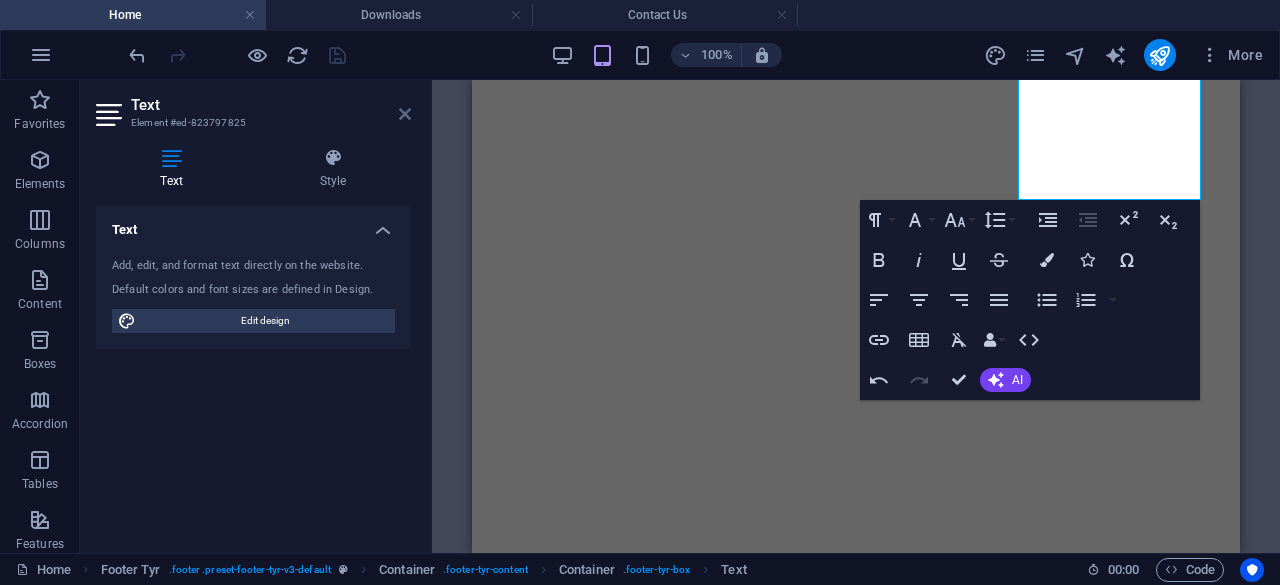click at bounding box center [405, 114] 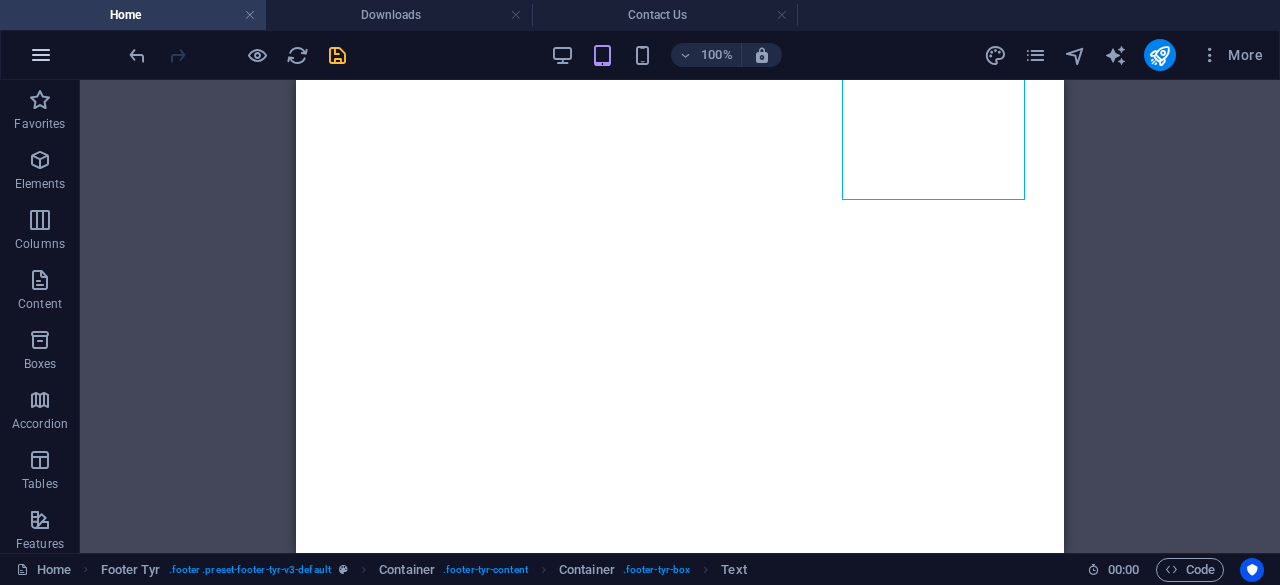 click at bounding box center [41, 55] 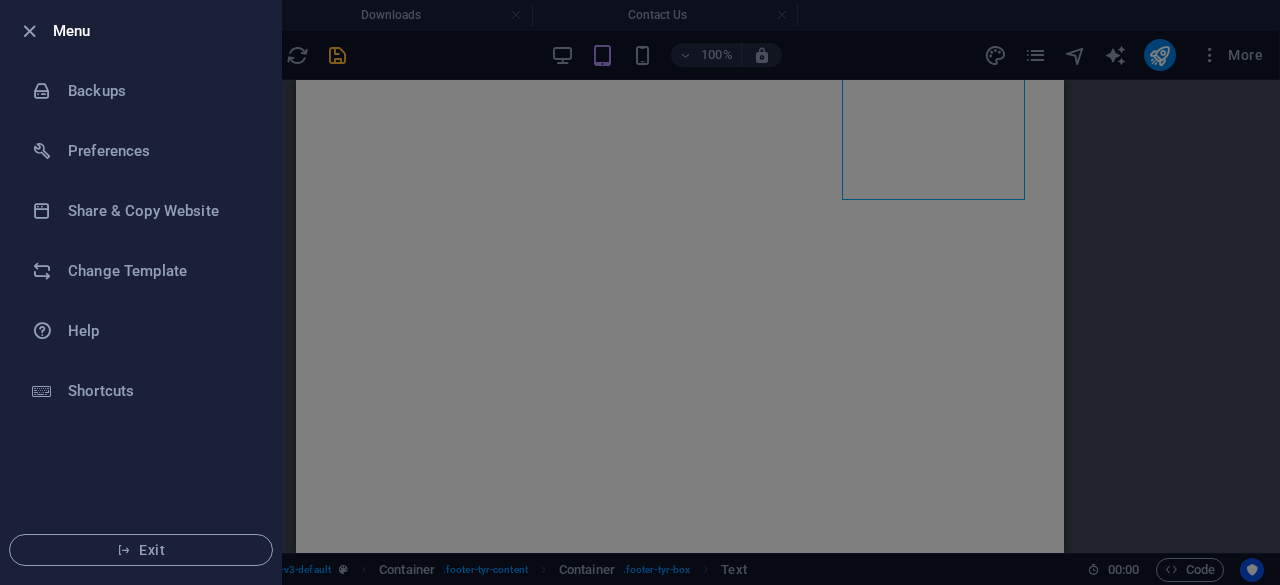 click at bounding box center (640, 292) 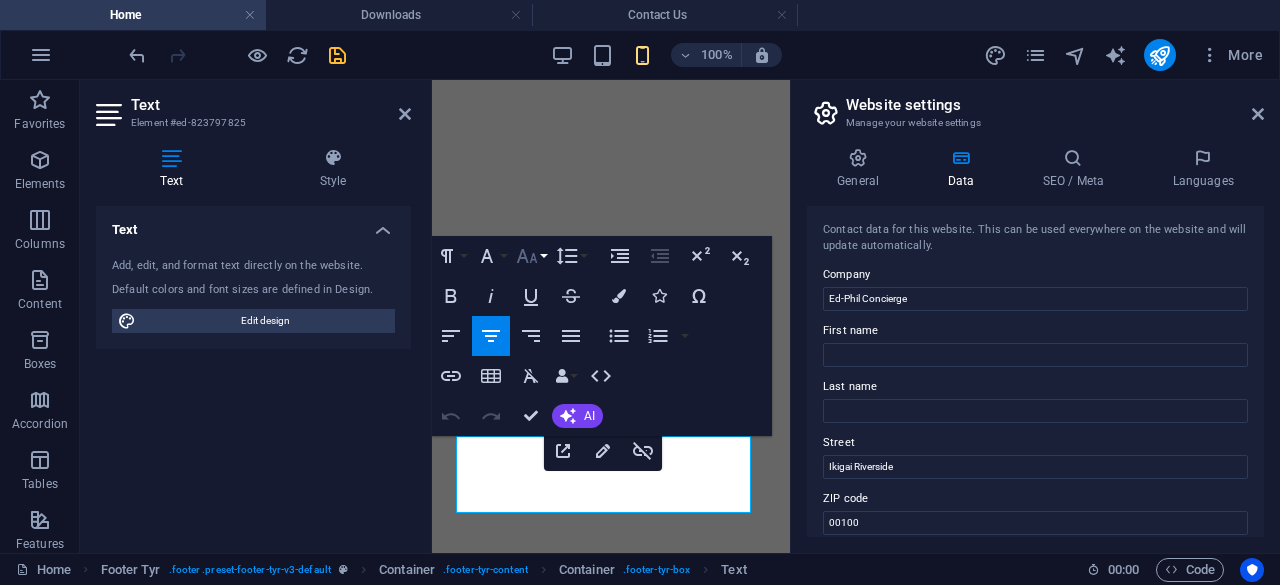 click 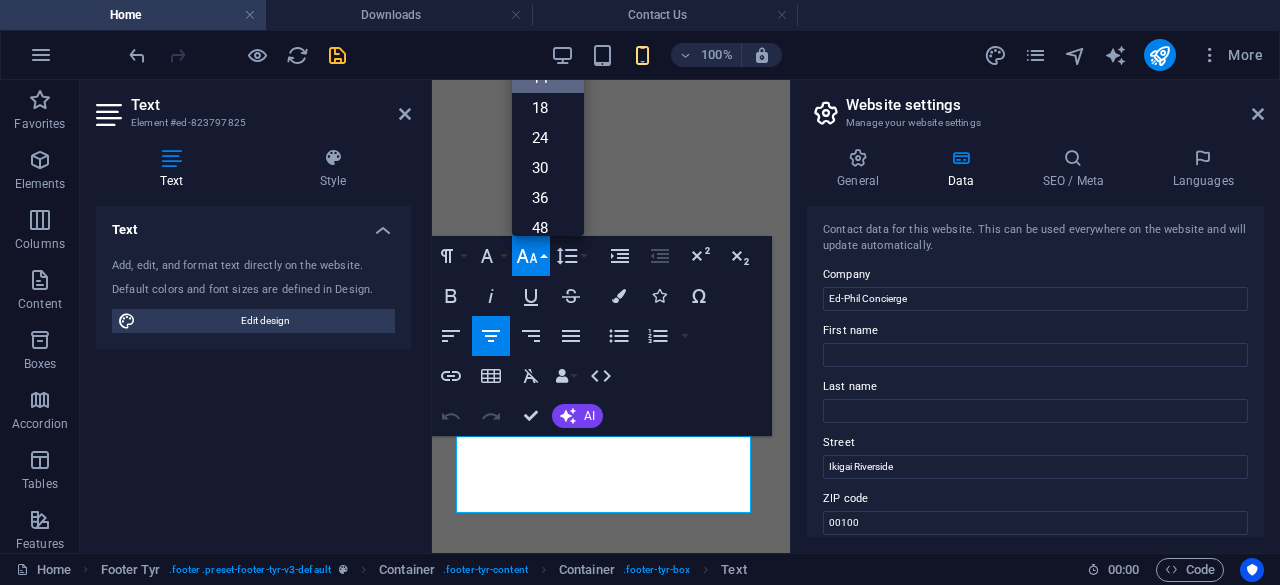 scroll, scrollTop: 0, scrollLeft: 0, axis: both 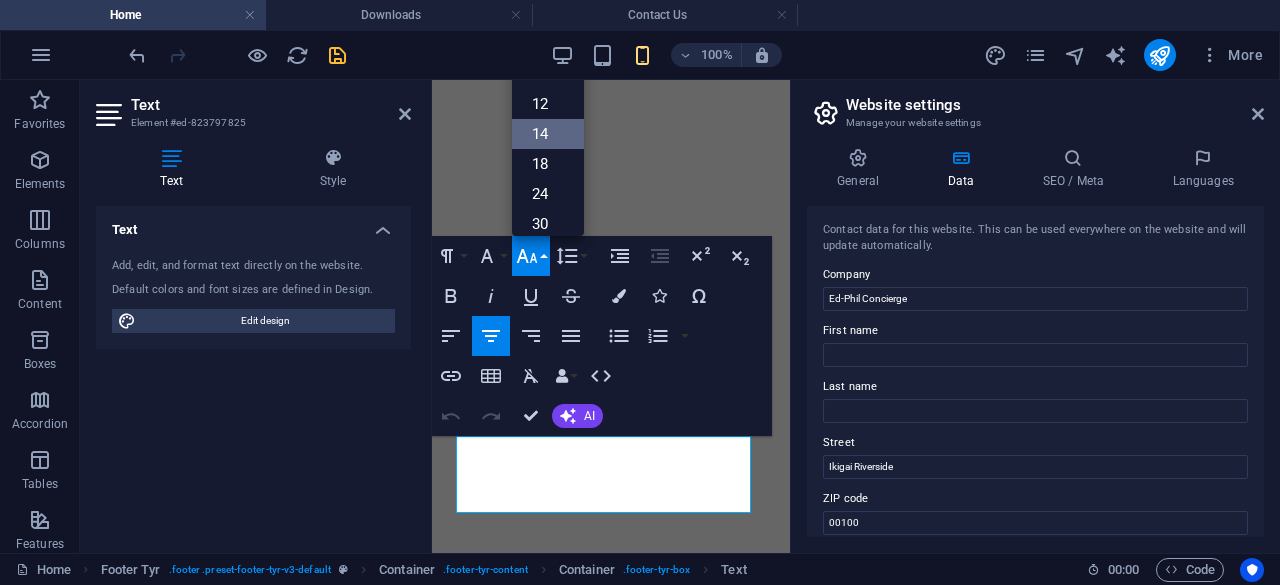 click on "14" at bounding box center [548, 134] 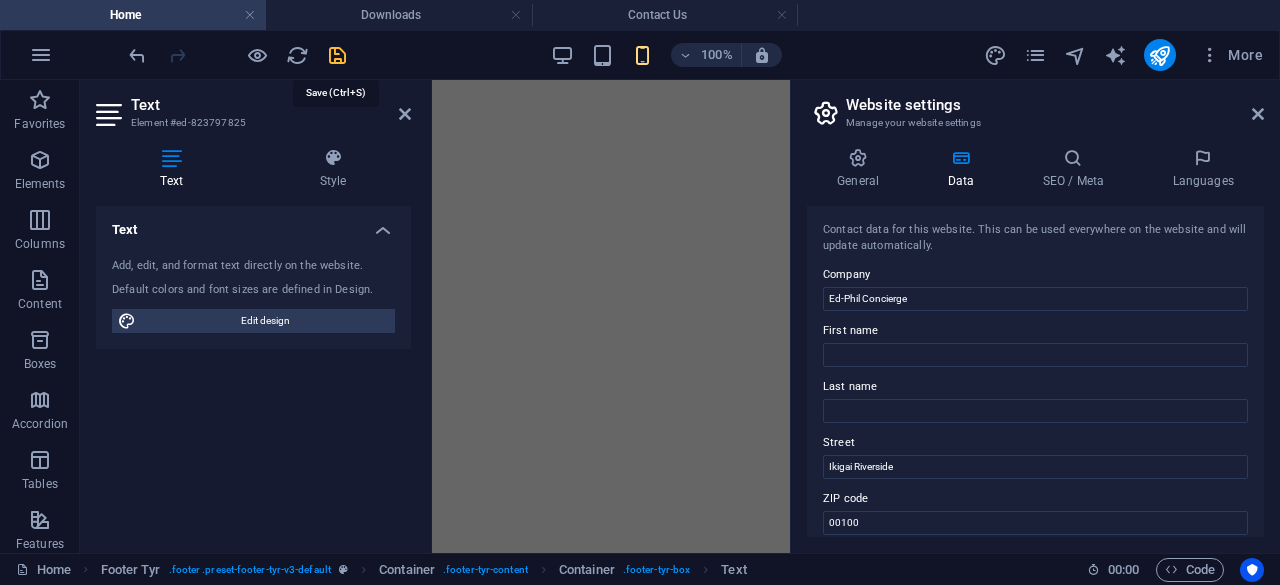 click at bounding box center (337, 55) 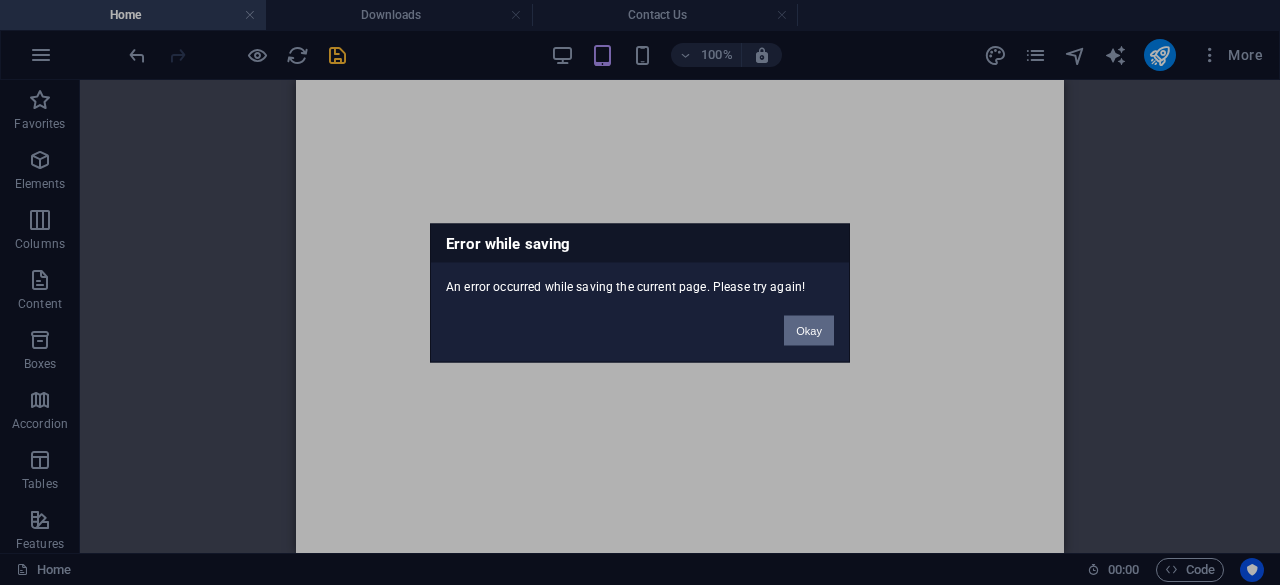 click on "Okay" at bounding box center (809, 330) 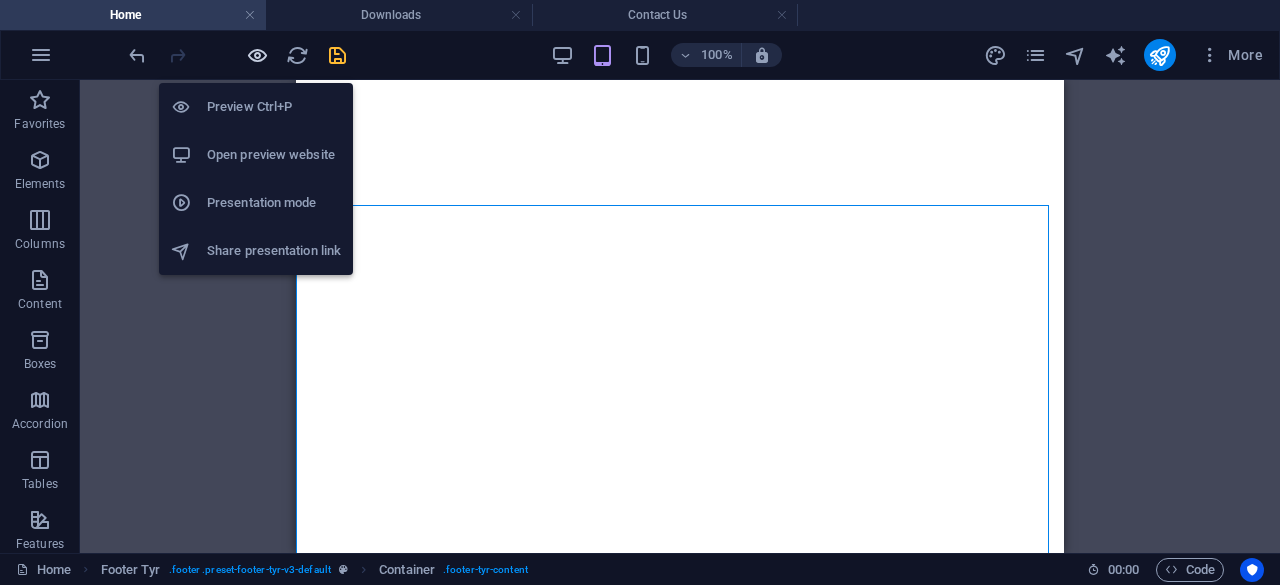click at bounding box center (257, 55) 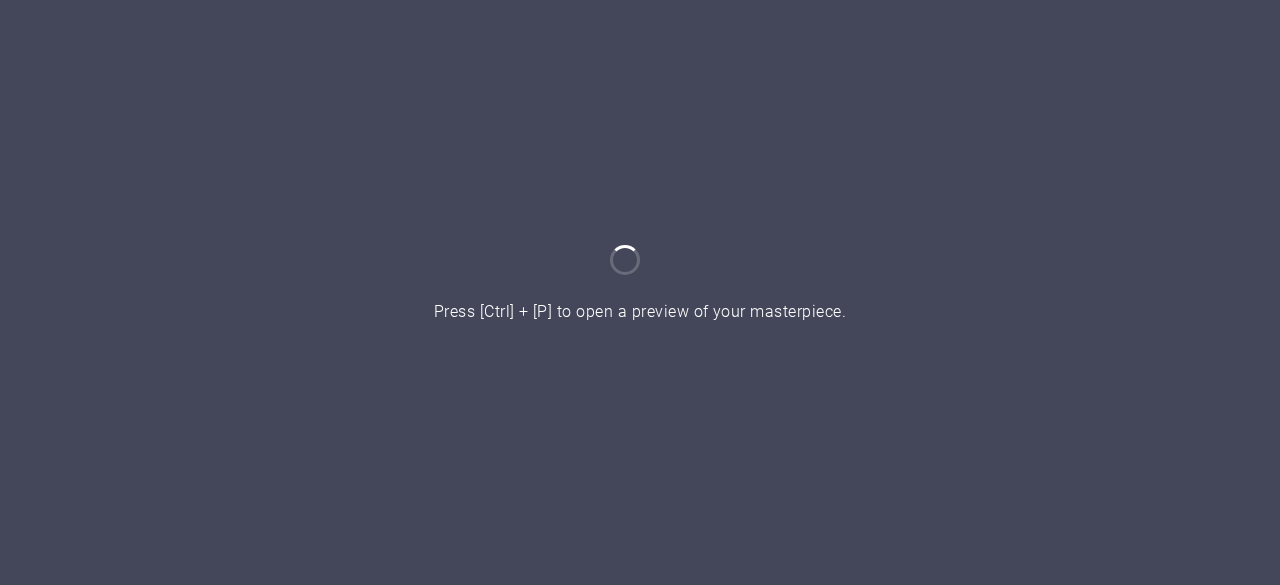 scroll, scrollTop: 0, scrollLeft: 0, axis: both 